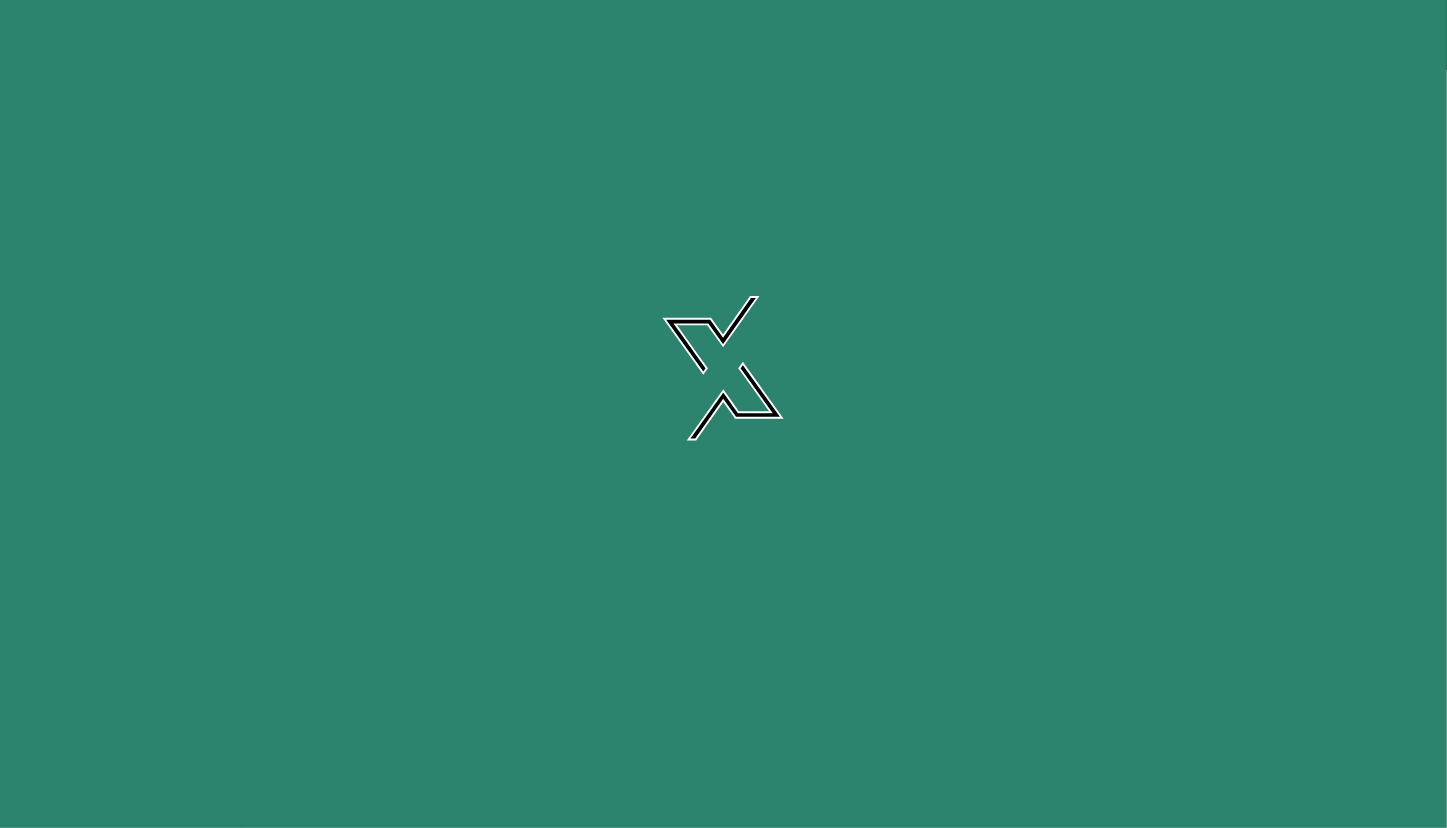 scroll, scrollTop: 0, scrollLeft: 0, axis: both 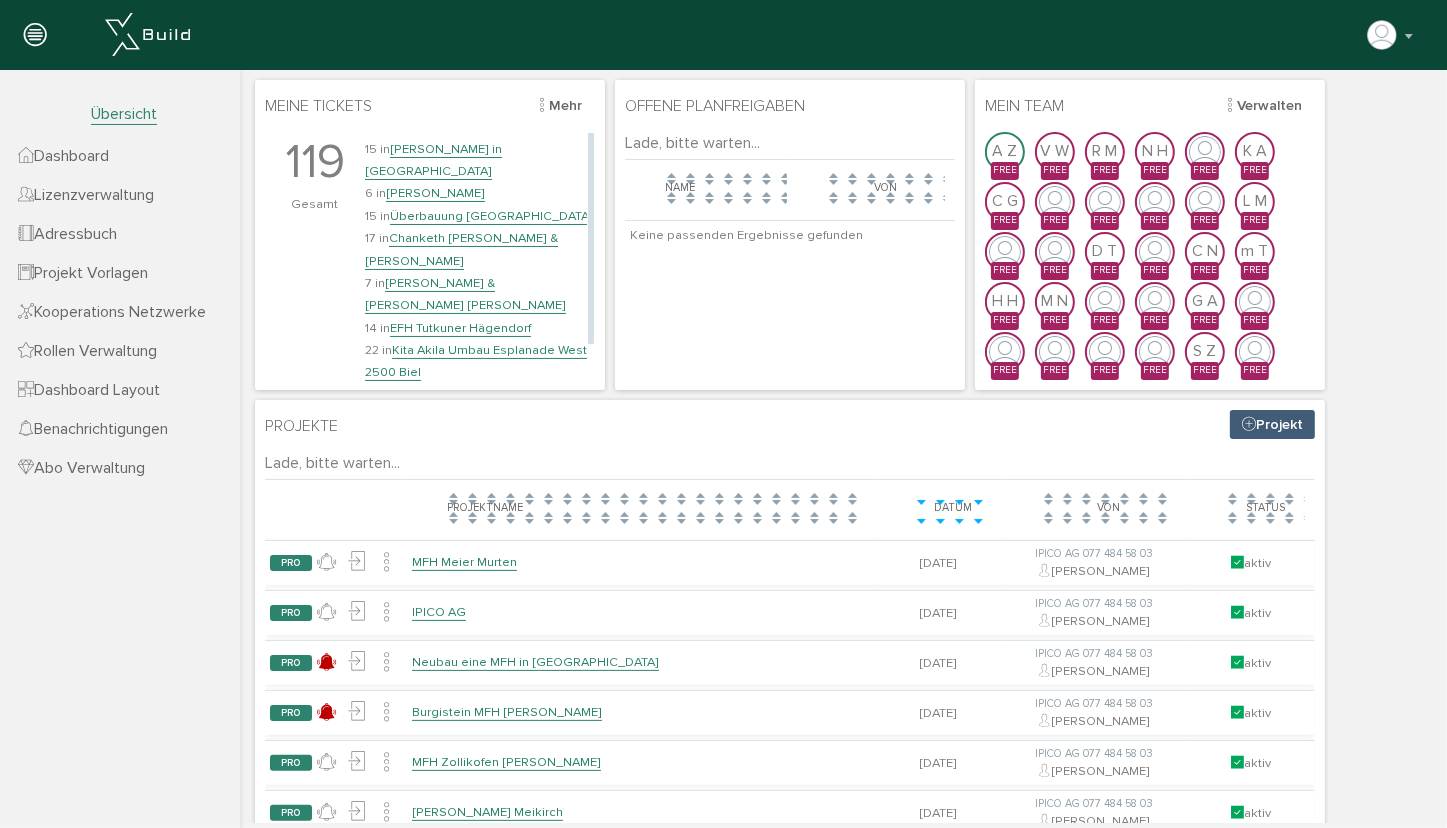 click on "Kita Akila Umbau Esplanade West 2500 Biel" at bounding box center [475, 360] 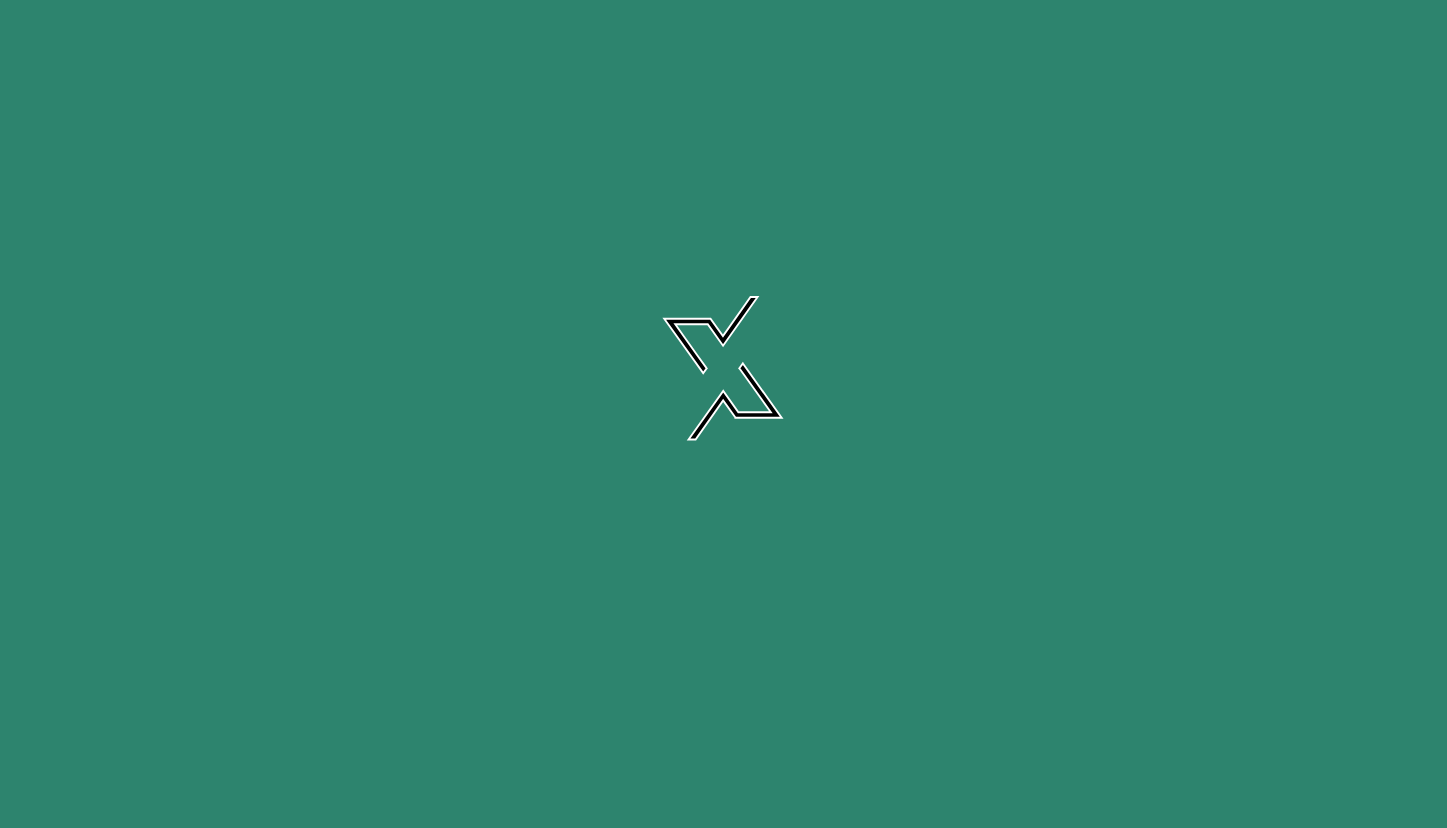scroll, scrollTop: 0, scrollLeft: 0, axis: both 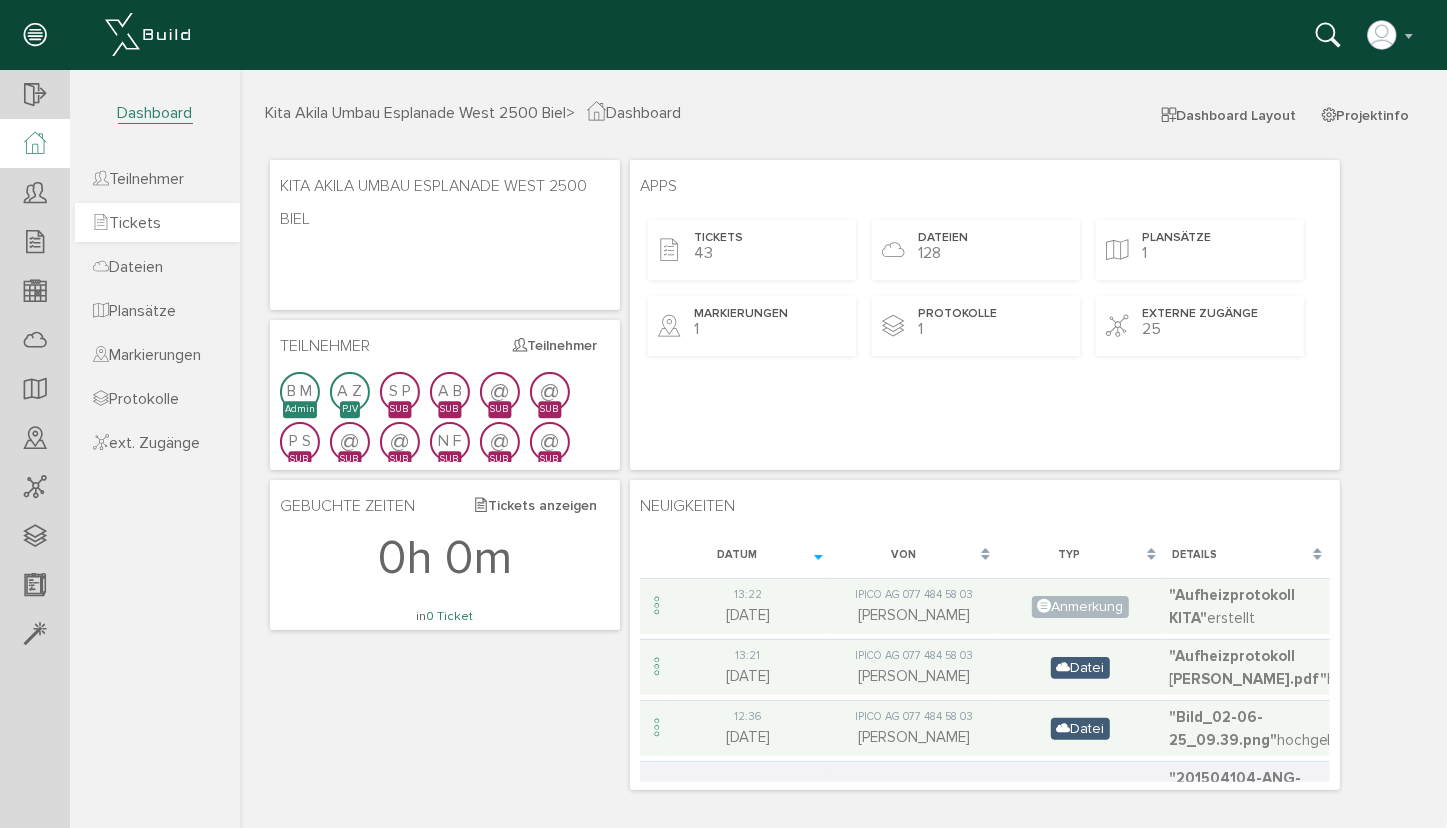 click on "Tickets" at bounding box center [127, 223] 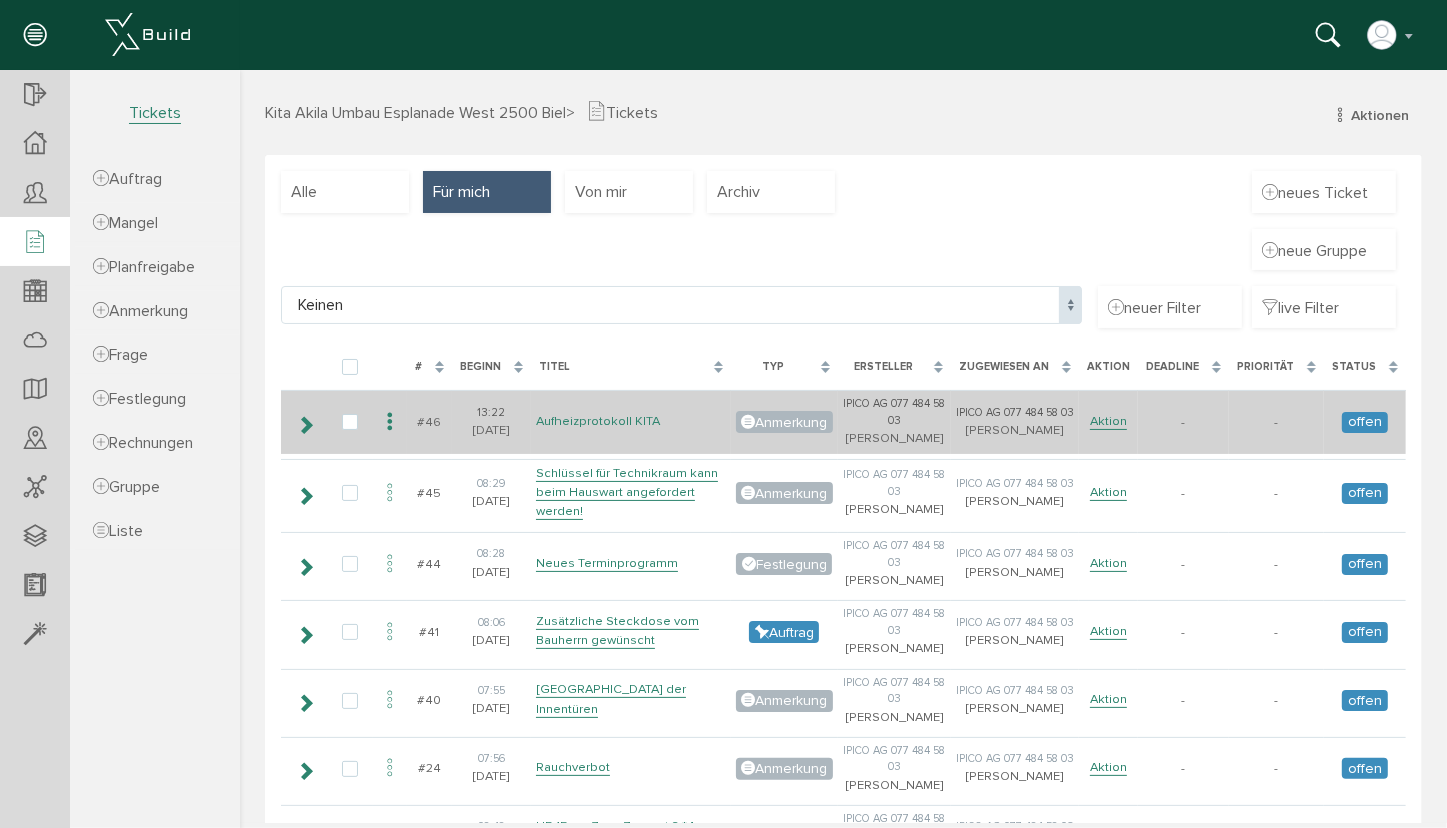 click on "Aufheizprotokoll KITA" at bounding box center (597, 420) 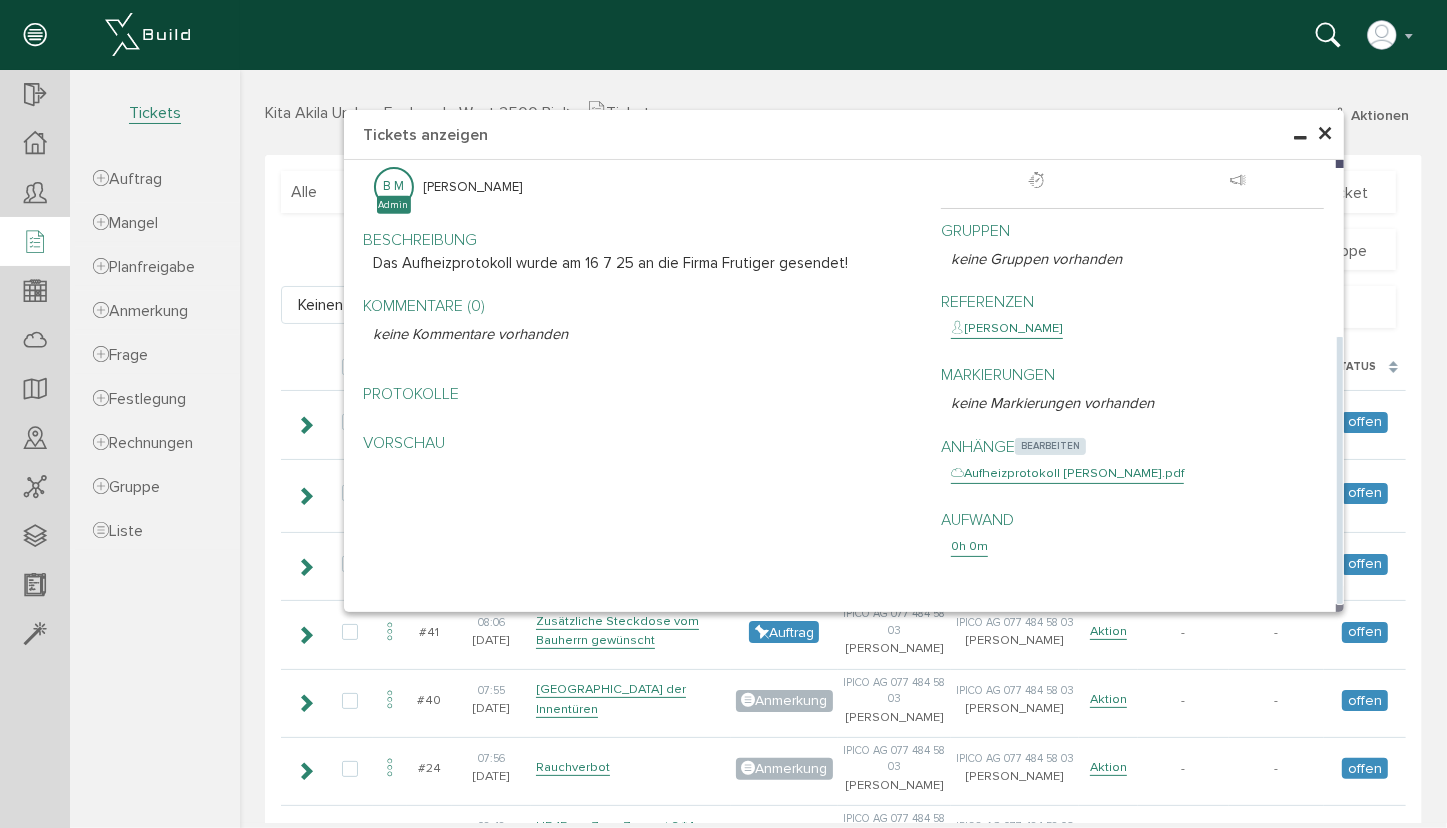 click on "bearbeiten" at bounding box center [1049, 445] 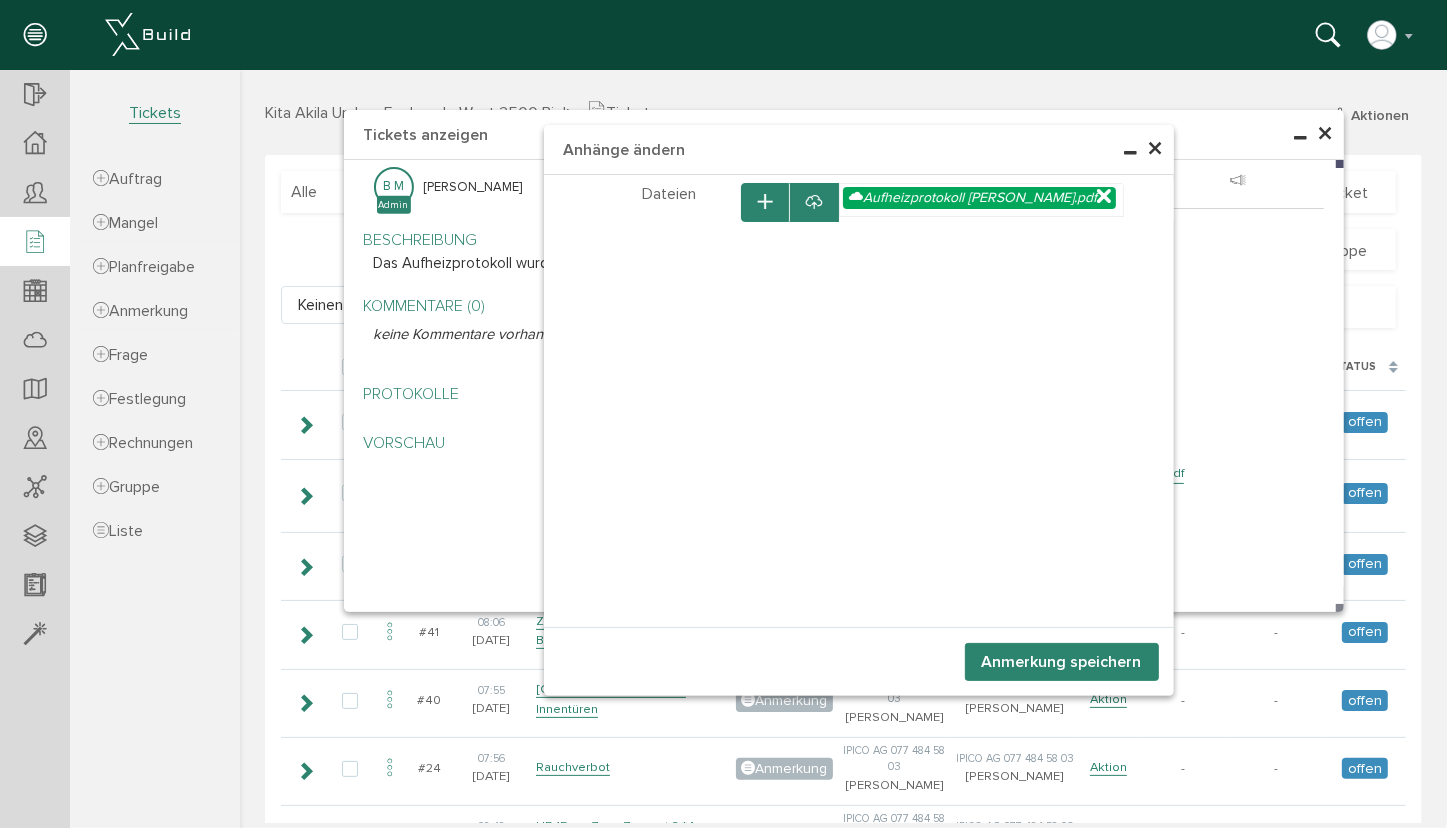 click at bounding box center [813, 202] 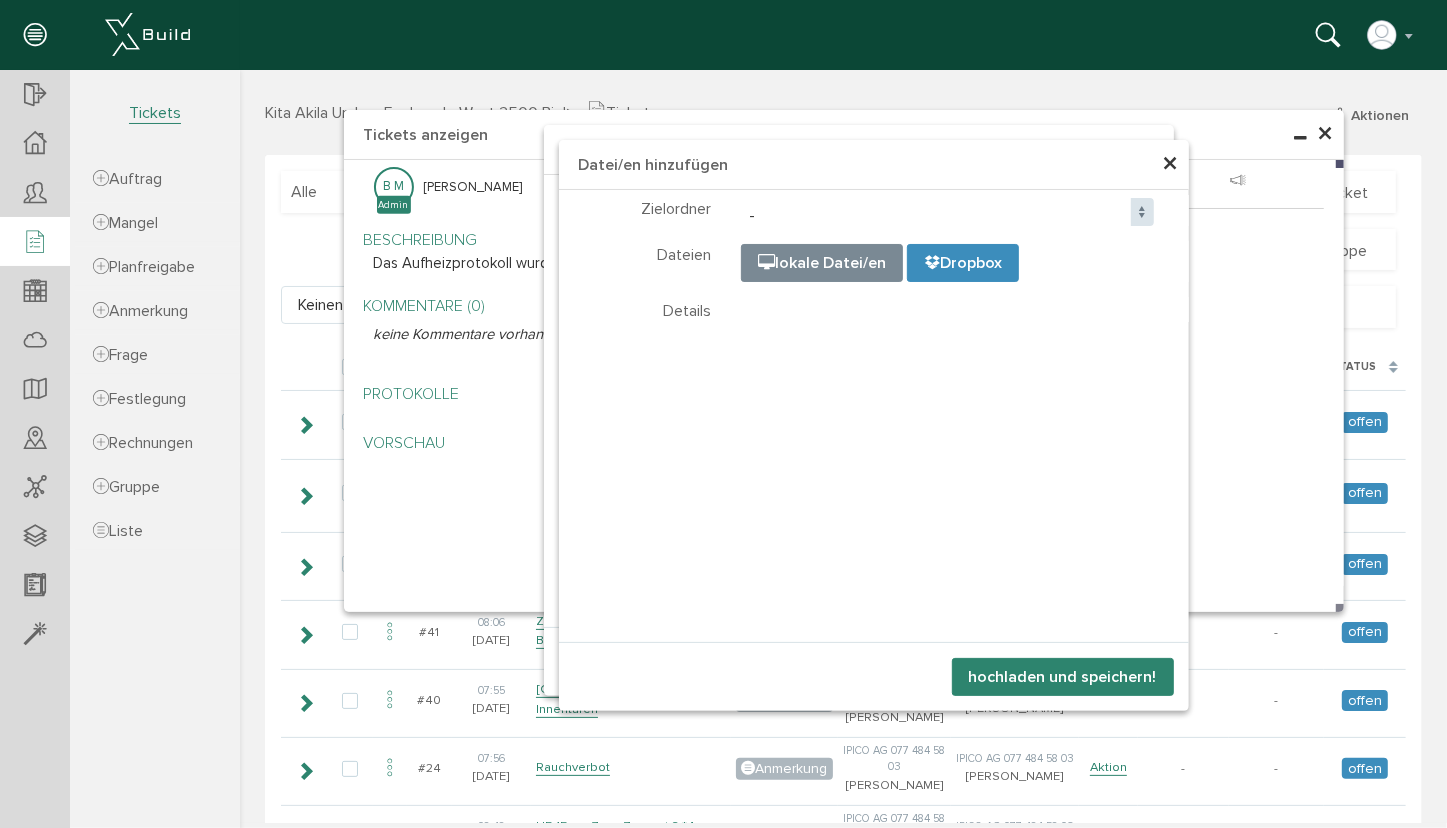 click at bounding box center [1241, 344] 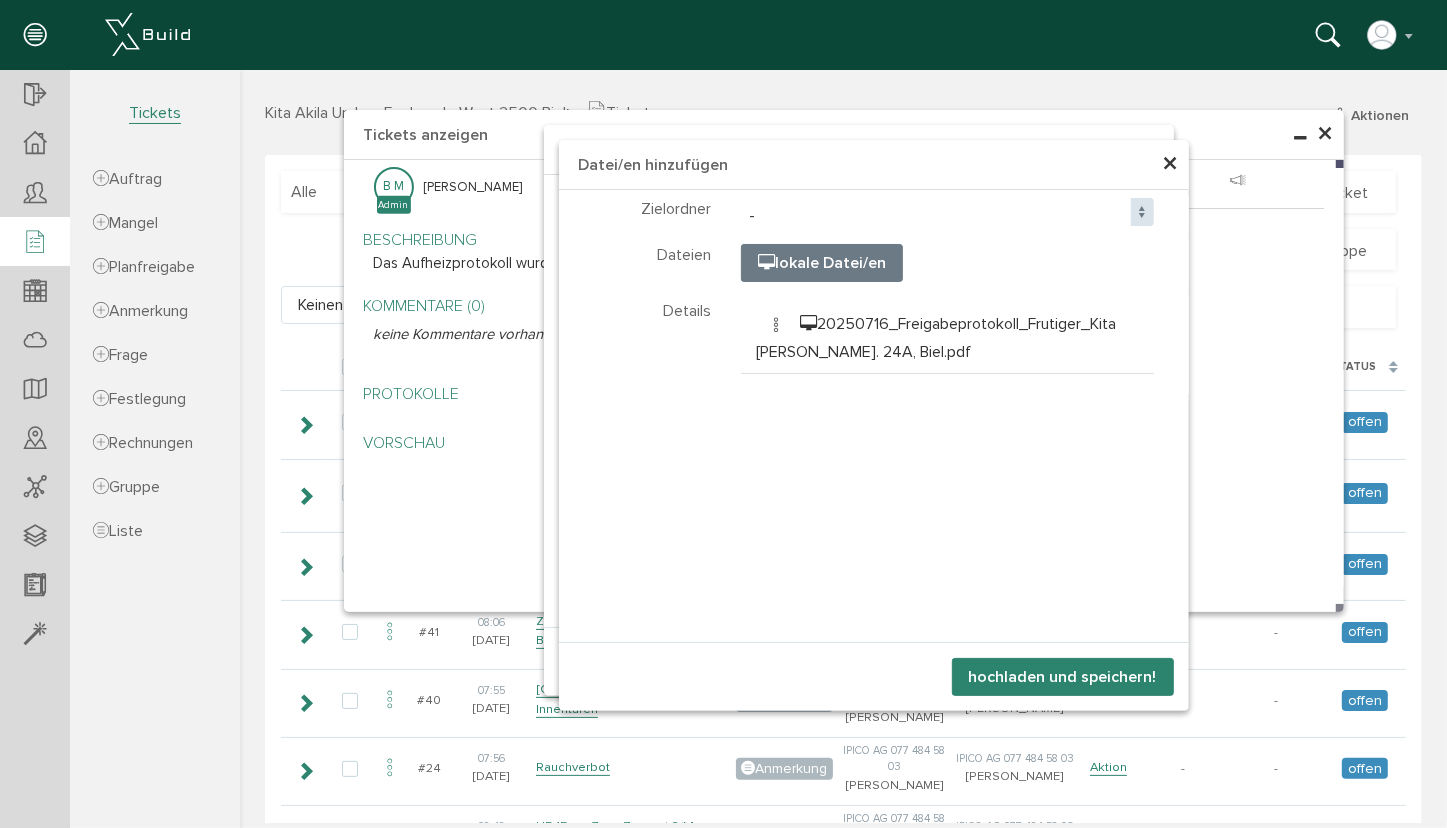 click on "hochladen und speichern!" at bounding box center (1062, 676) 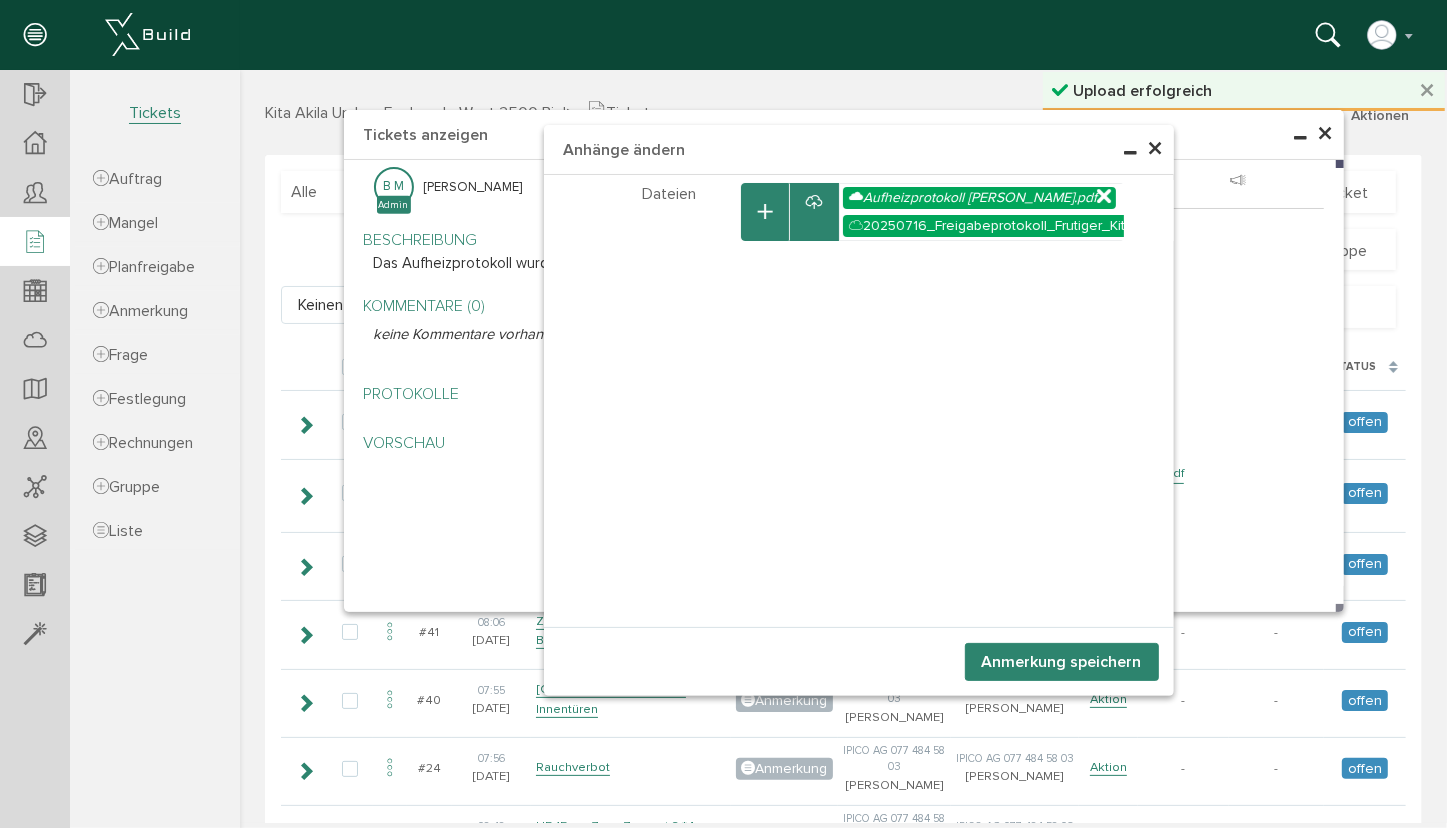 click on "Anmerkung speichern" at bounding box center (1061, 661) 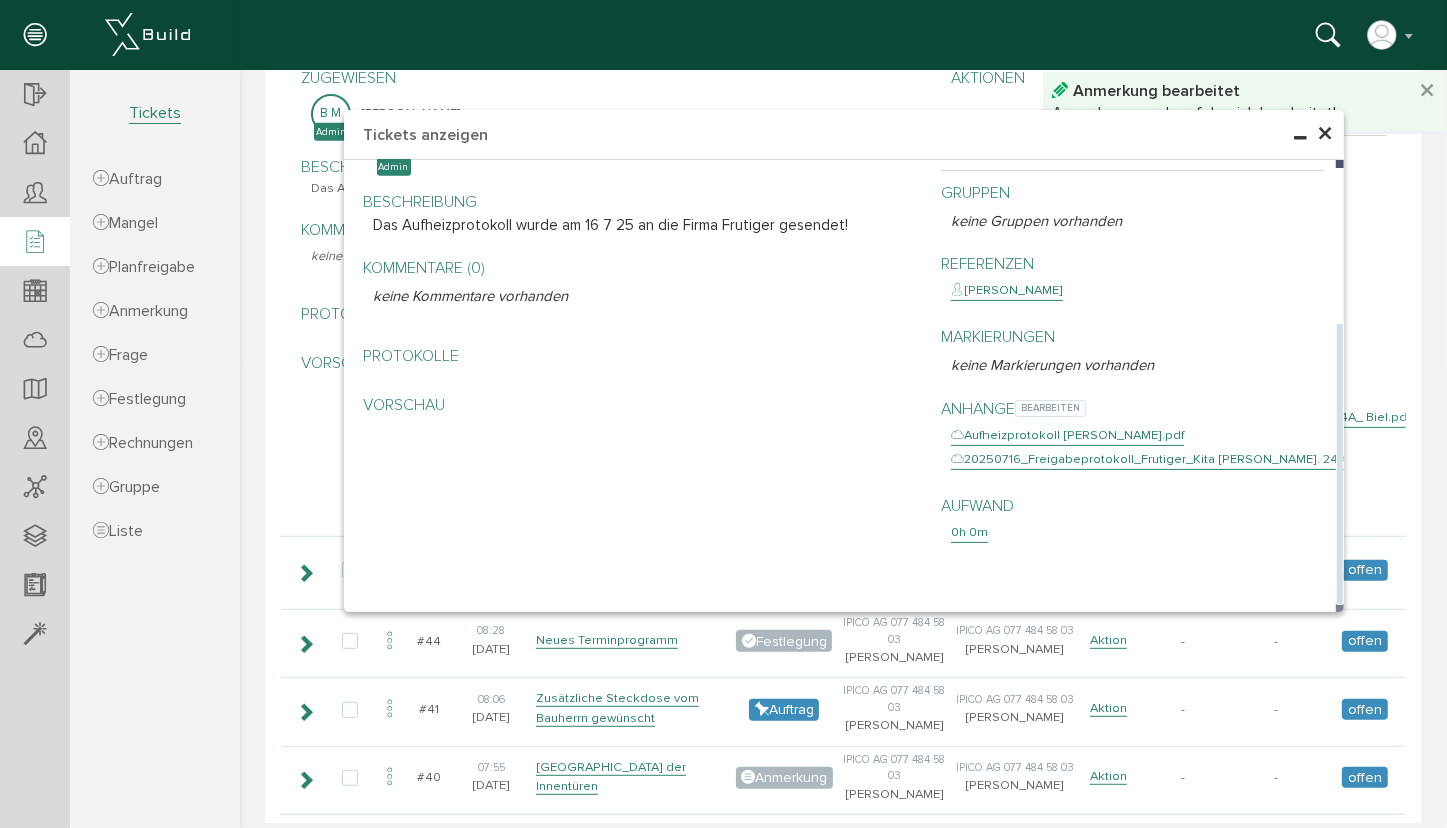scroll, scrollTop: 462, scrollLeft: 0, axis: vertical 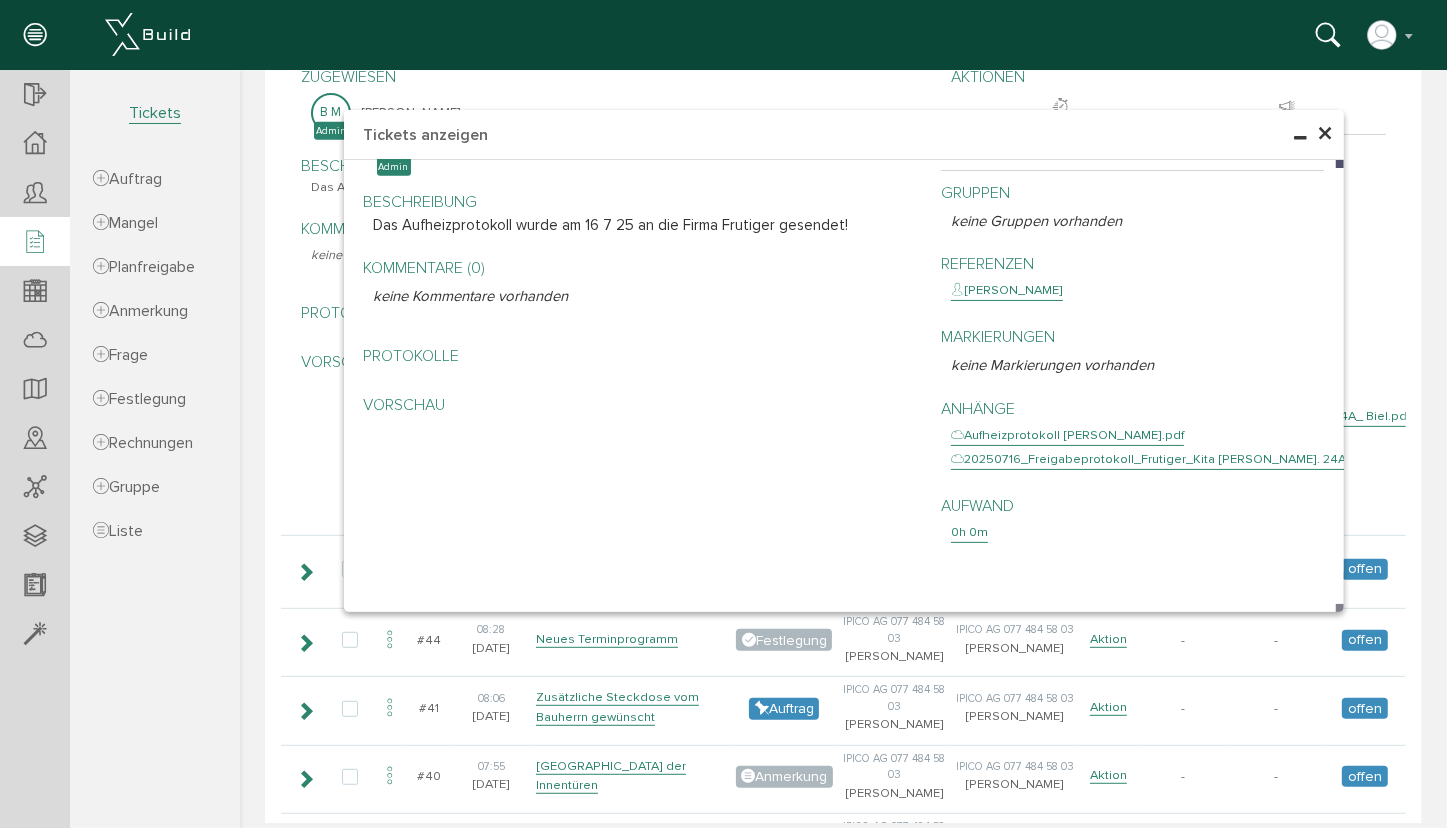 click on "×" at bounding box center [1325, 133] 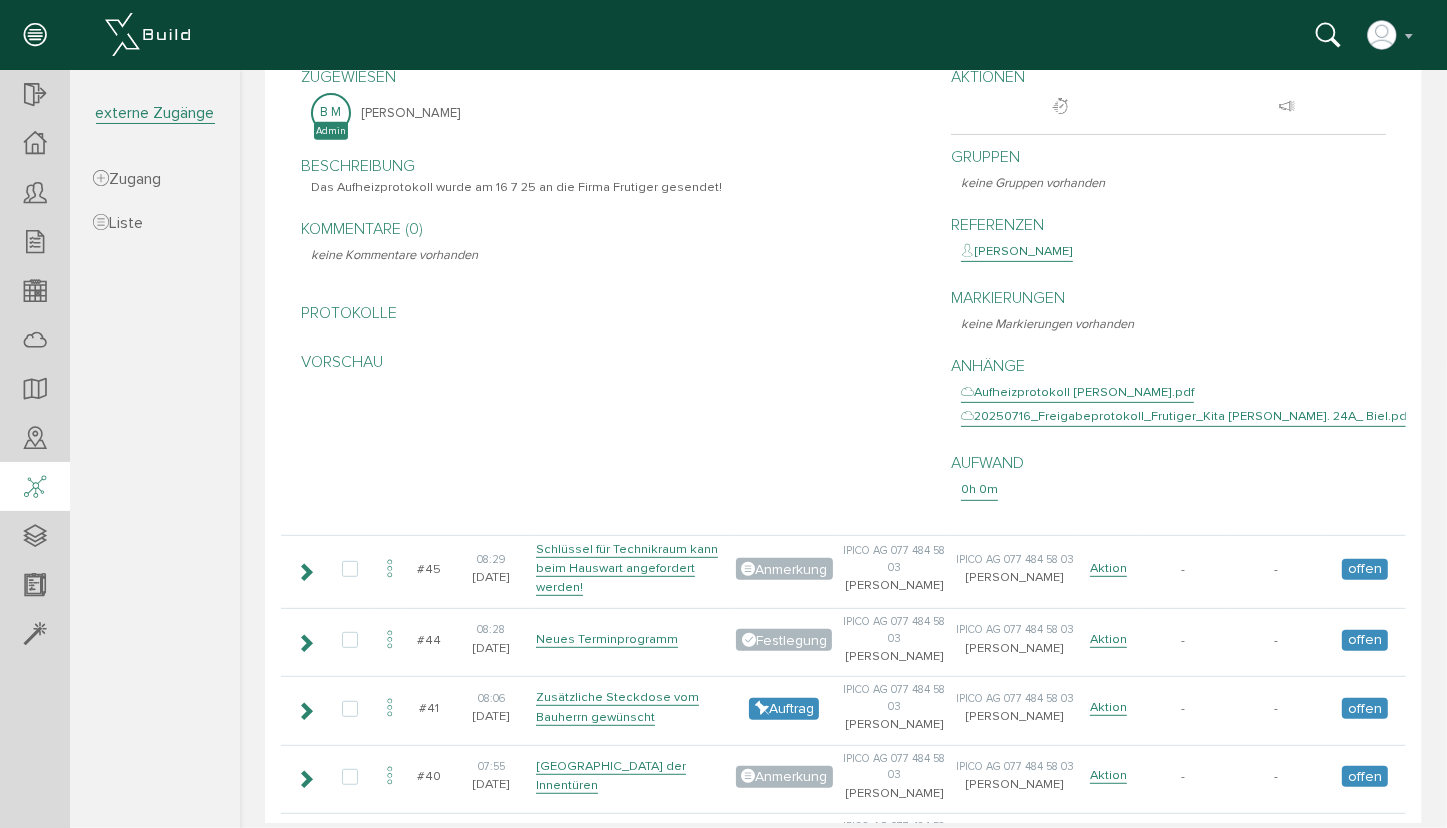 click at bounding box center [35, 488] 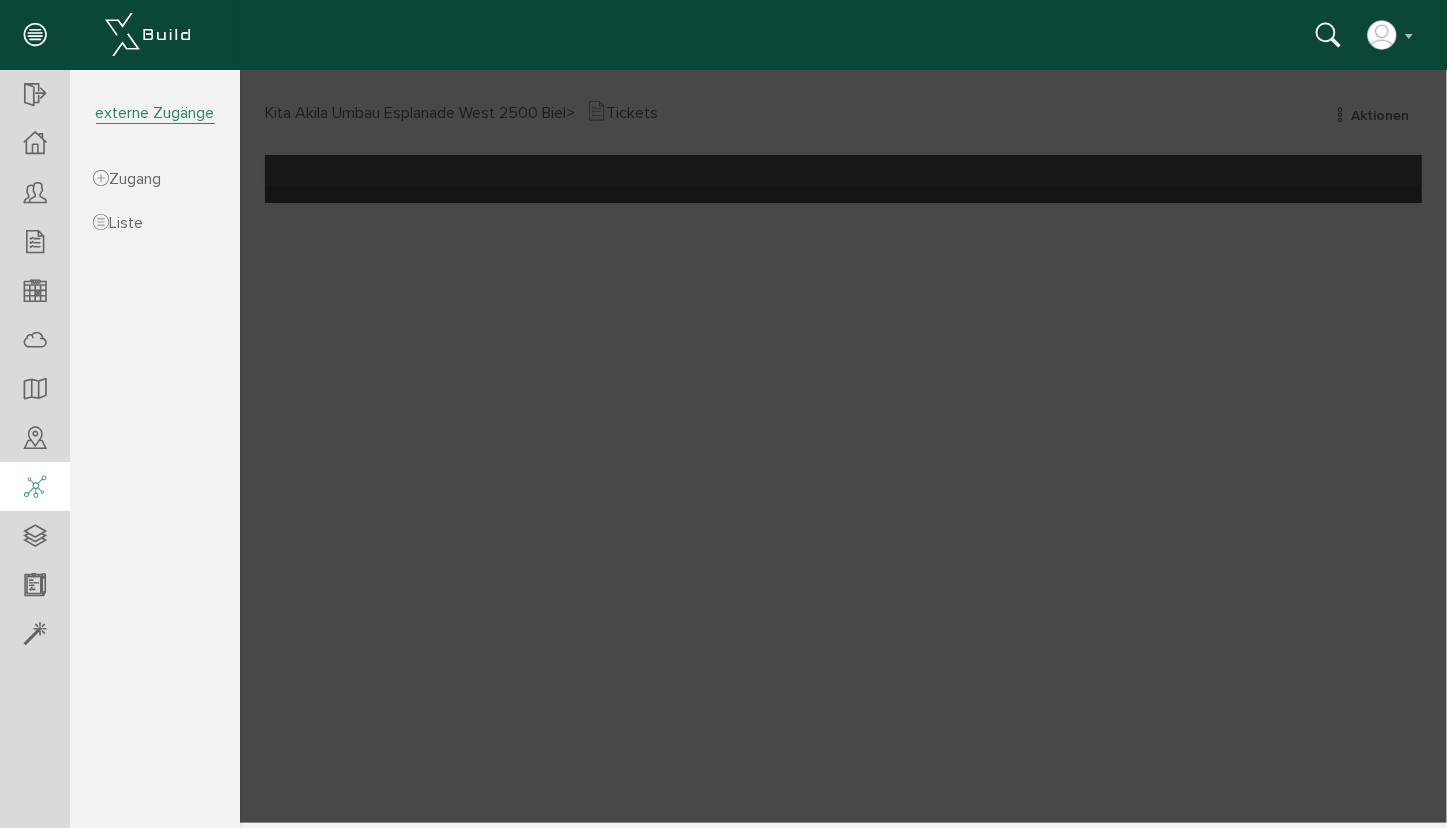 scroll, scrollTop: 0, scrollLeft: 0, axis: both 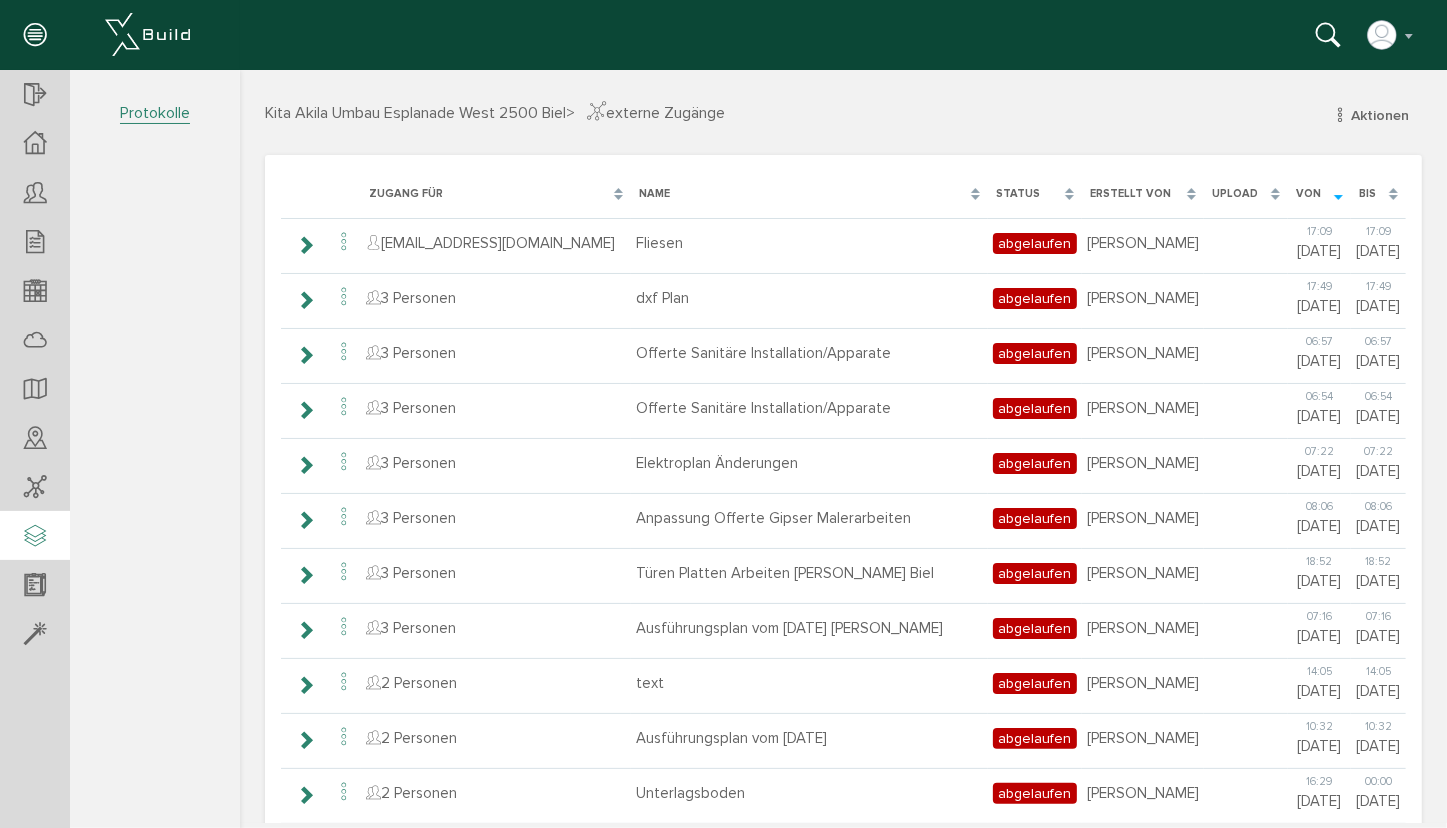 click at bounding box center [35, 537] 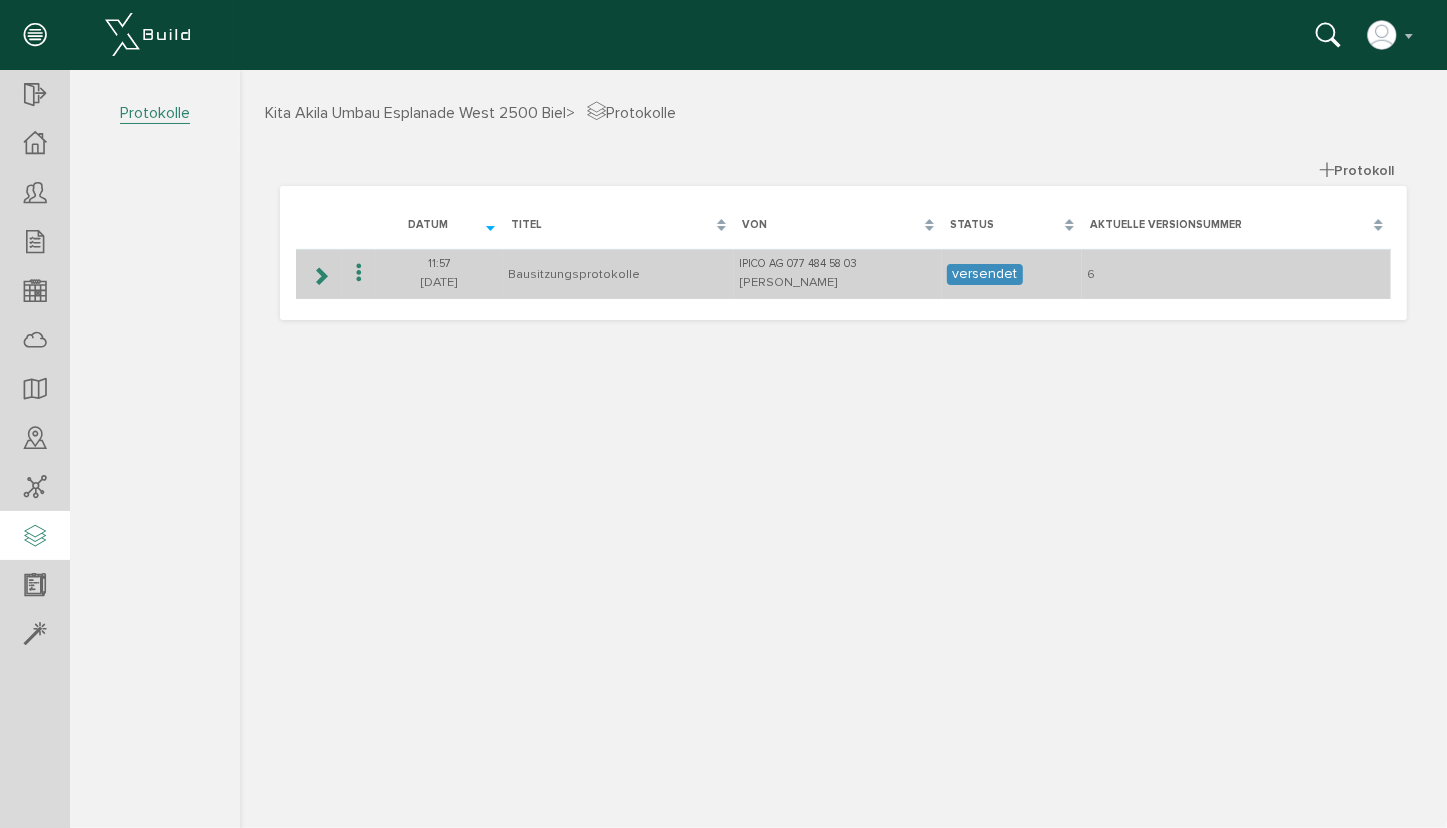 click at bounding box center [319, 275] 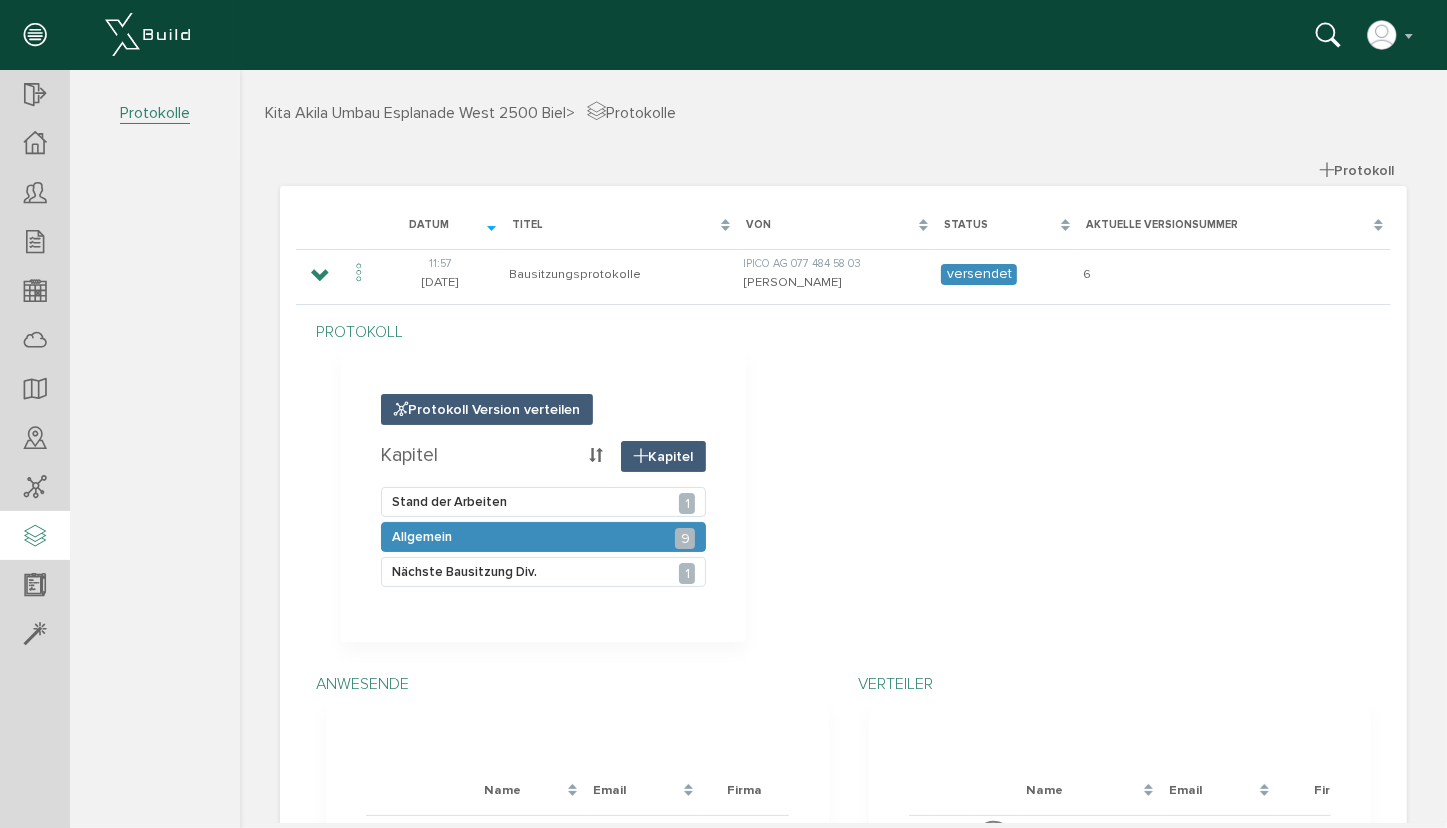 click on "Allgemein 9" at bounding box center (542, 536) 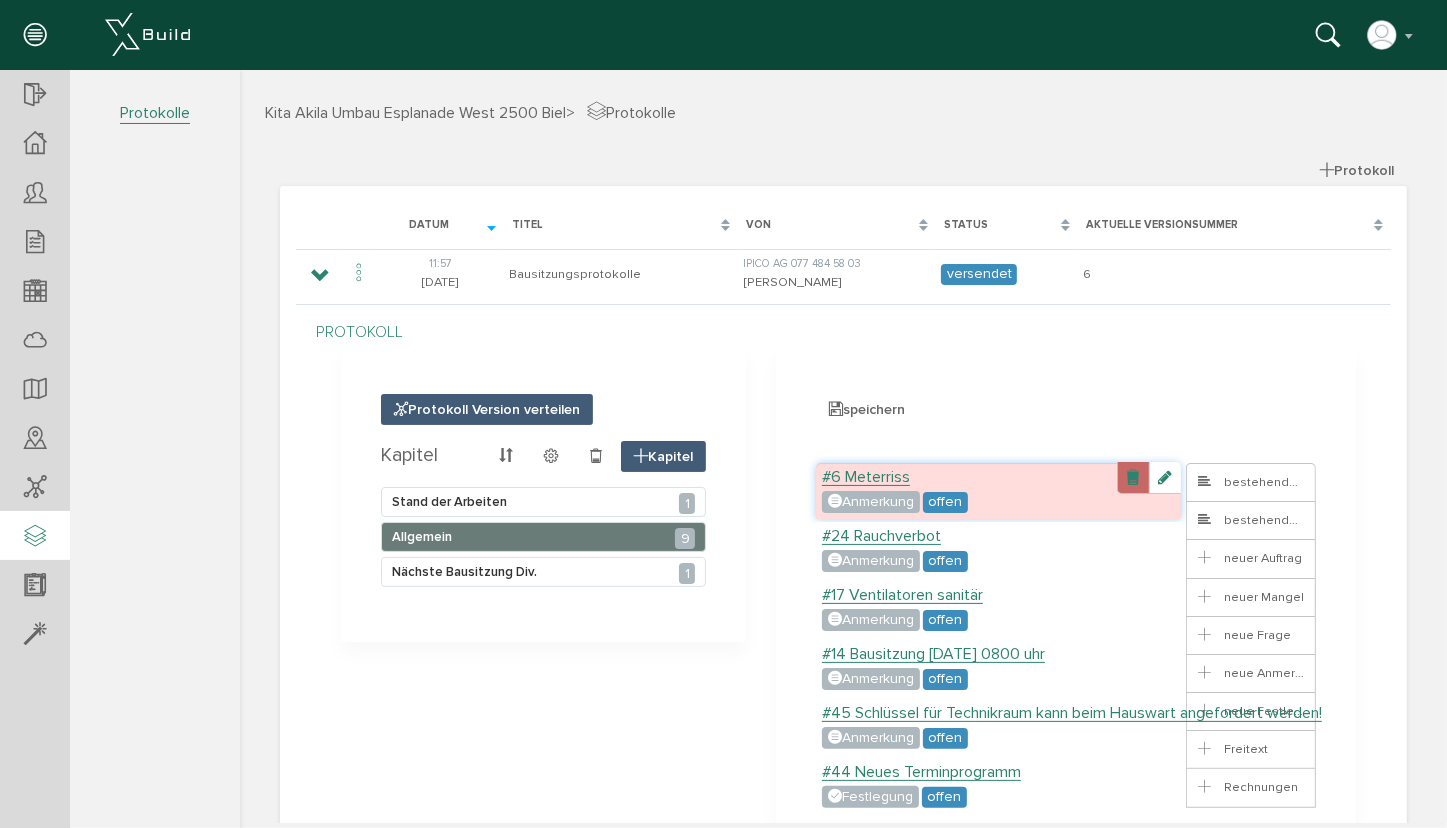 click at bounding box center (1132, 477) 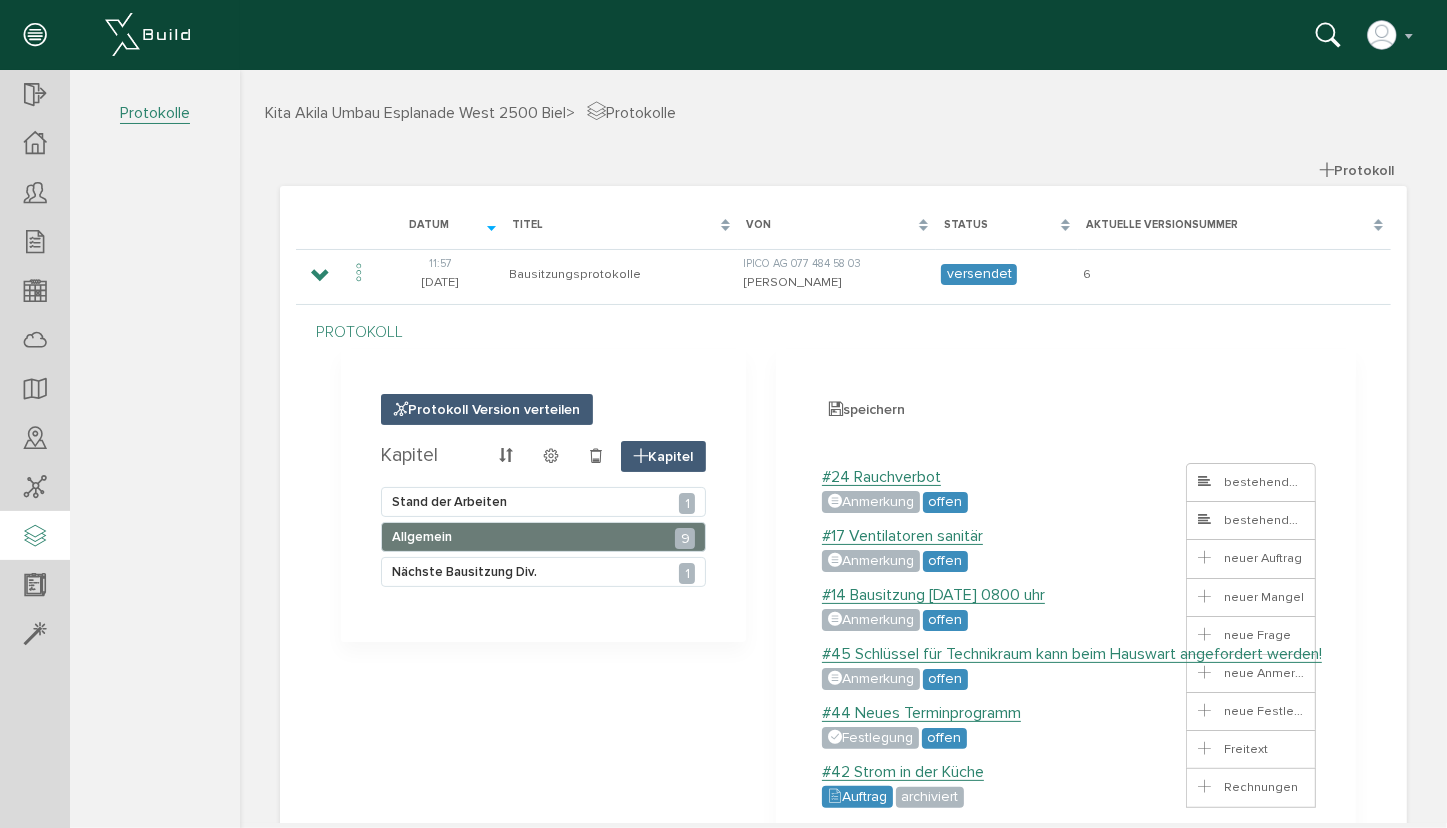 click at bounding box center (1132, 477) 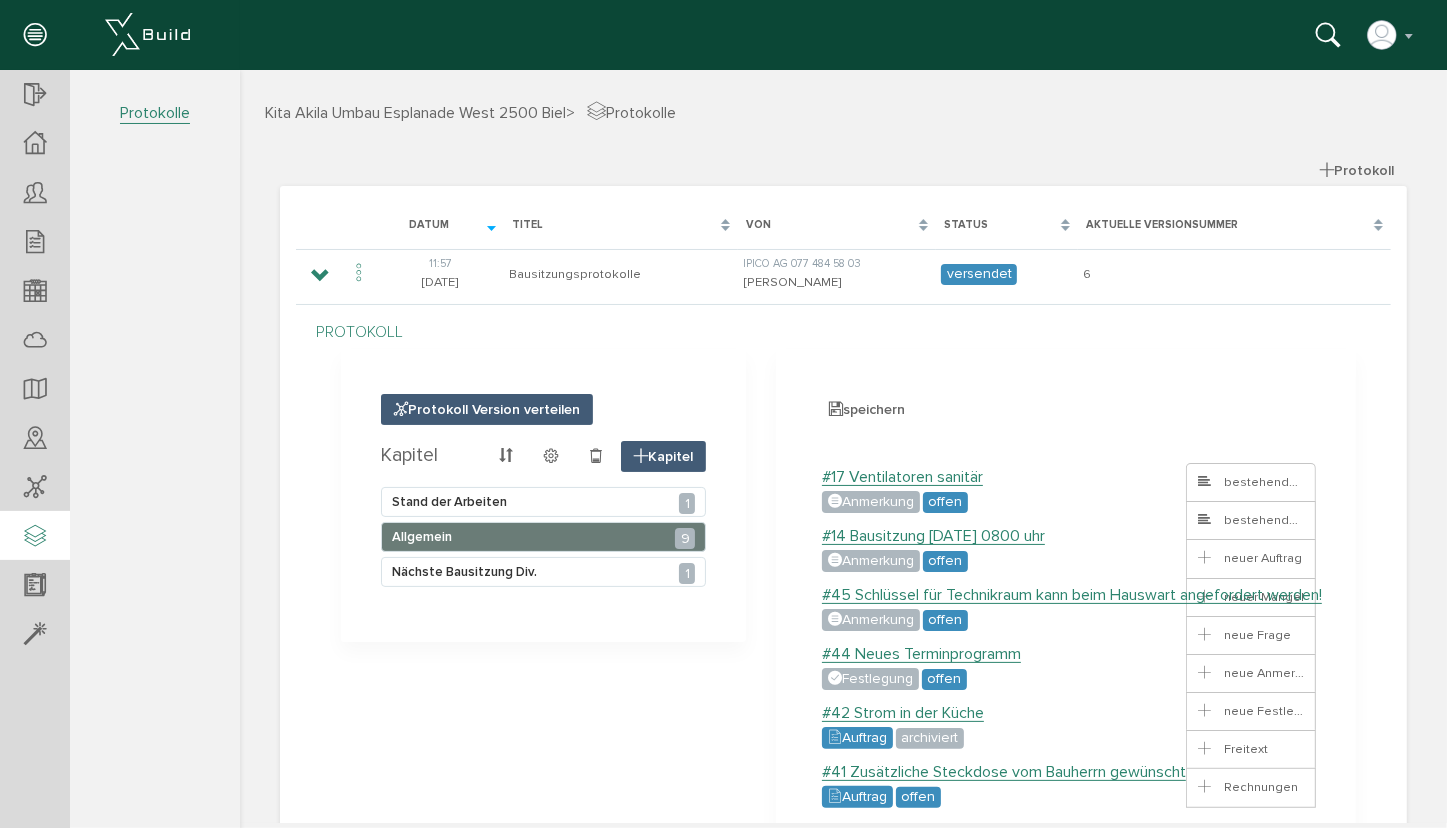 click at bounding box center (1132, 477) 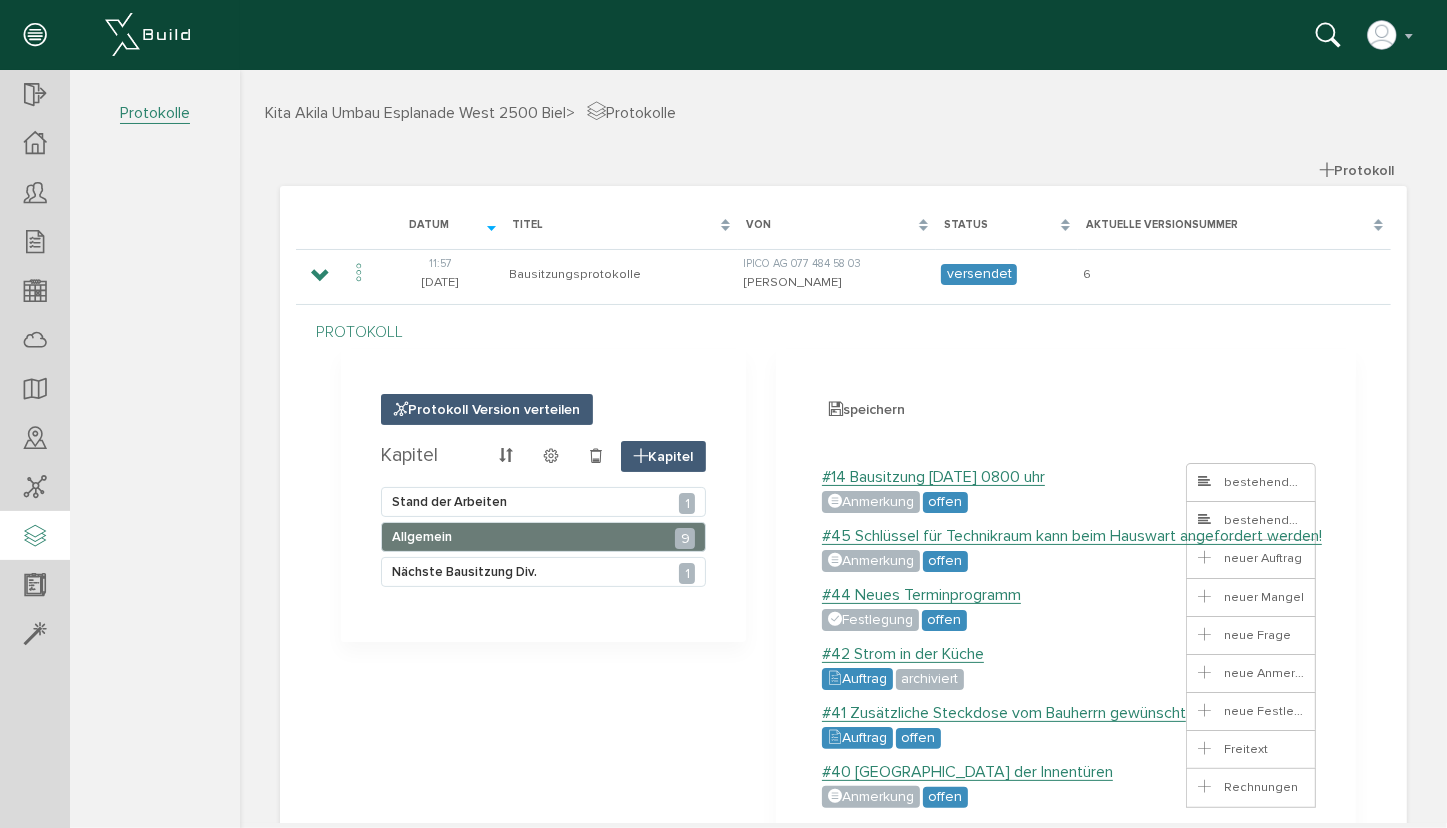 click at bounding box center [1132, 477] 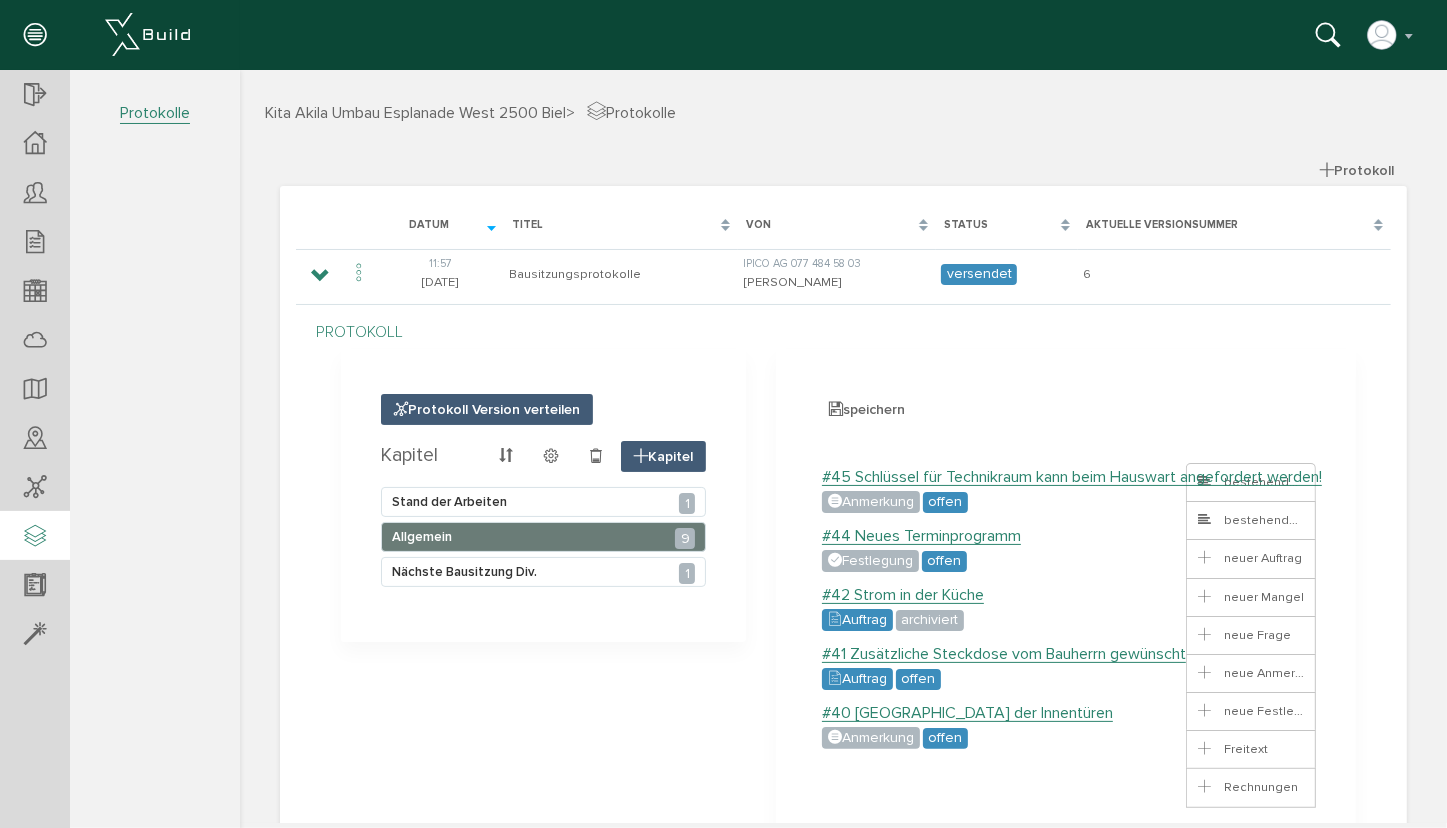 click at bounding box center (1132, 477) 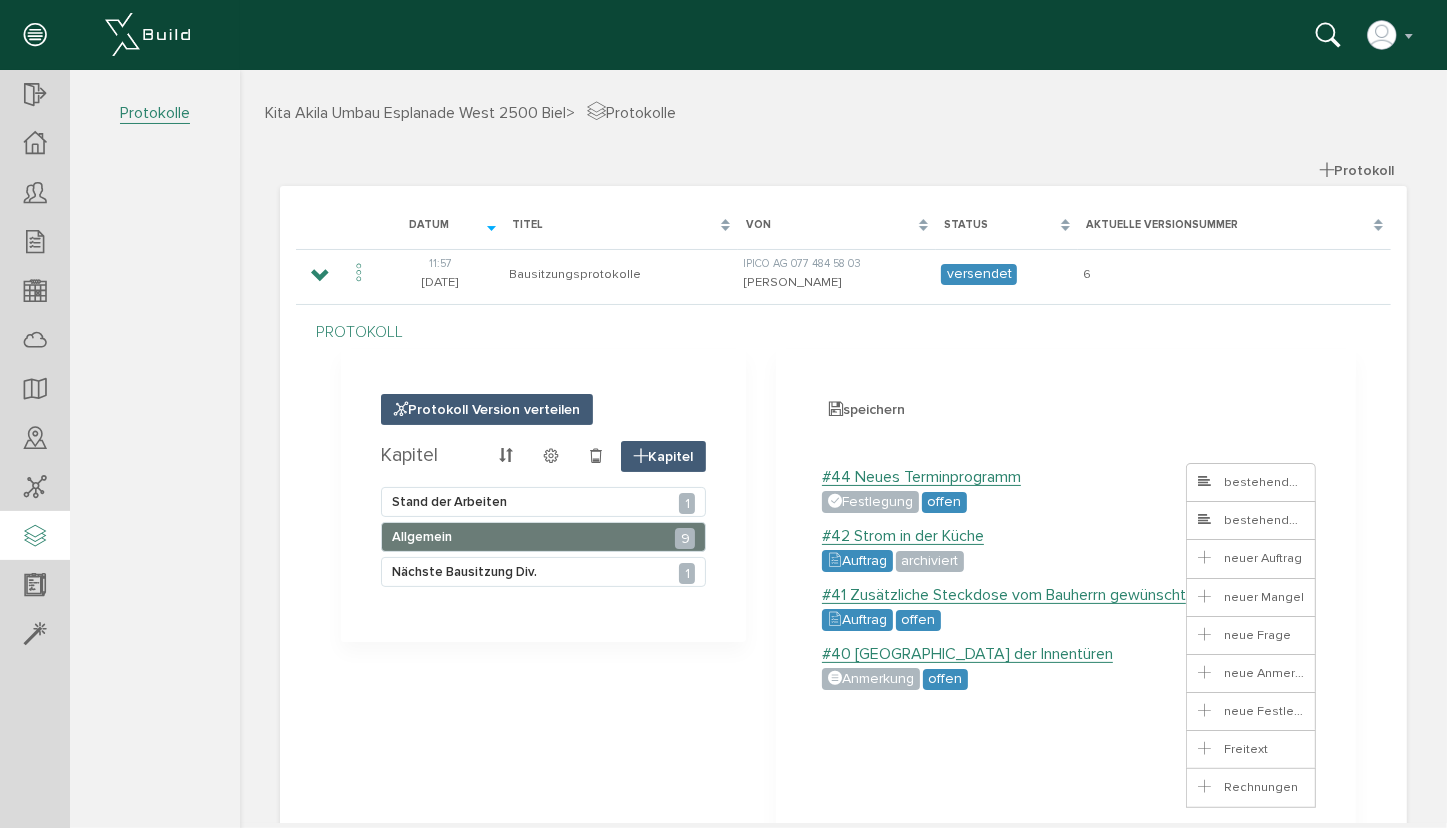 click at bounding box center (1132, 477) 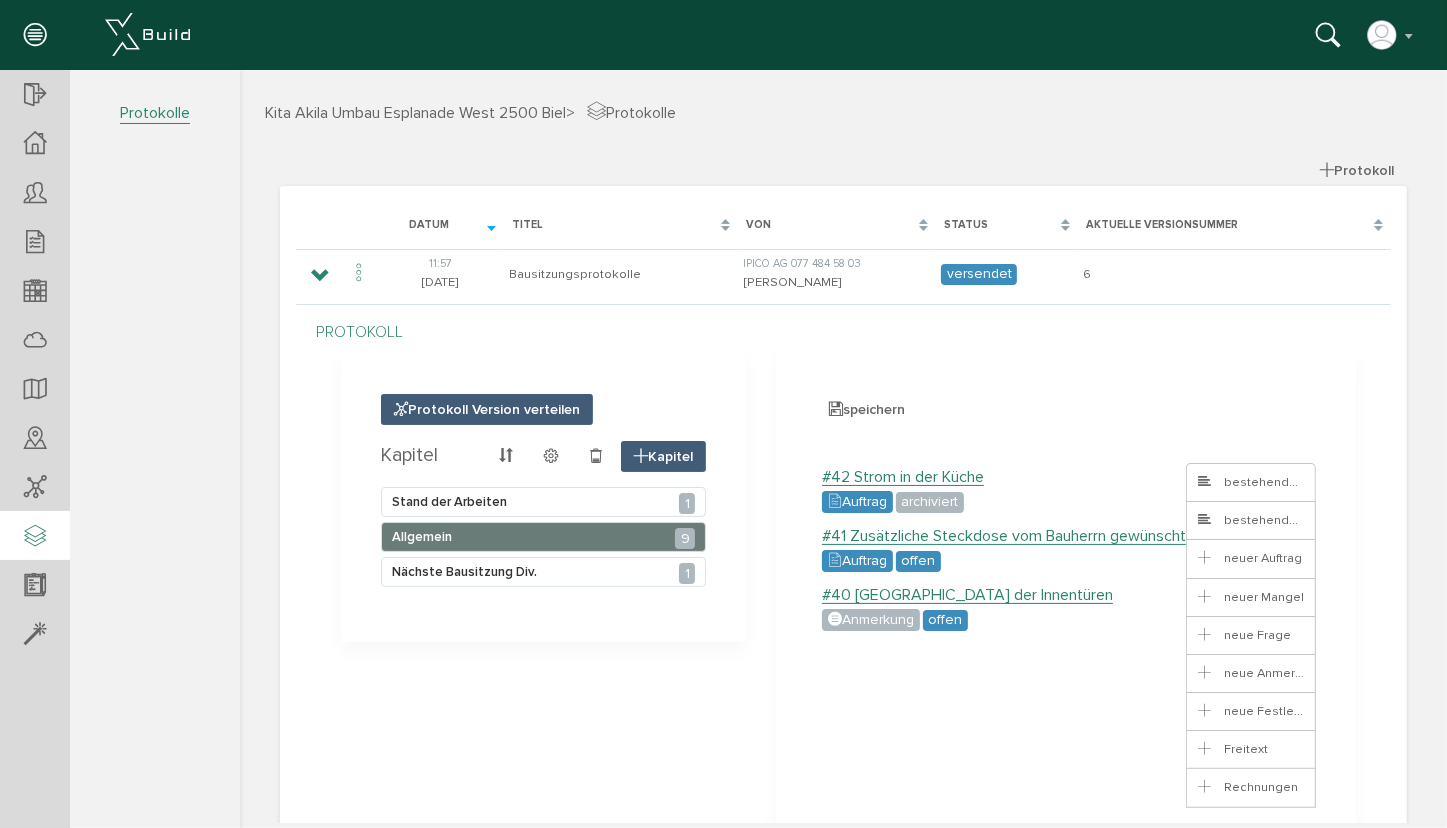 click at bounding box center (1132, 477) 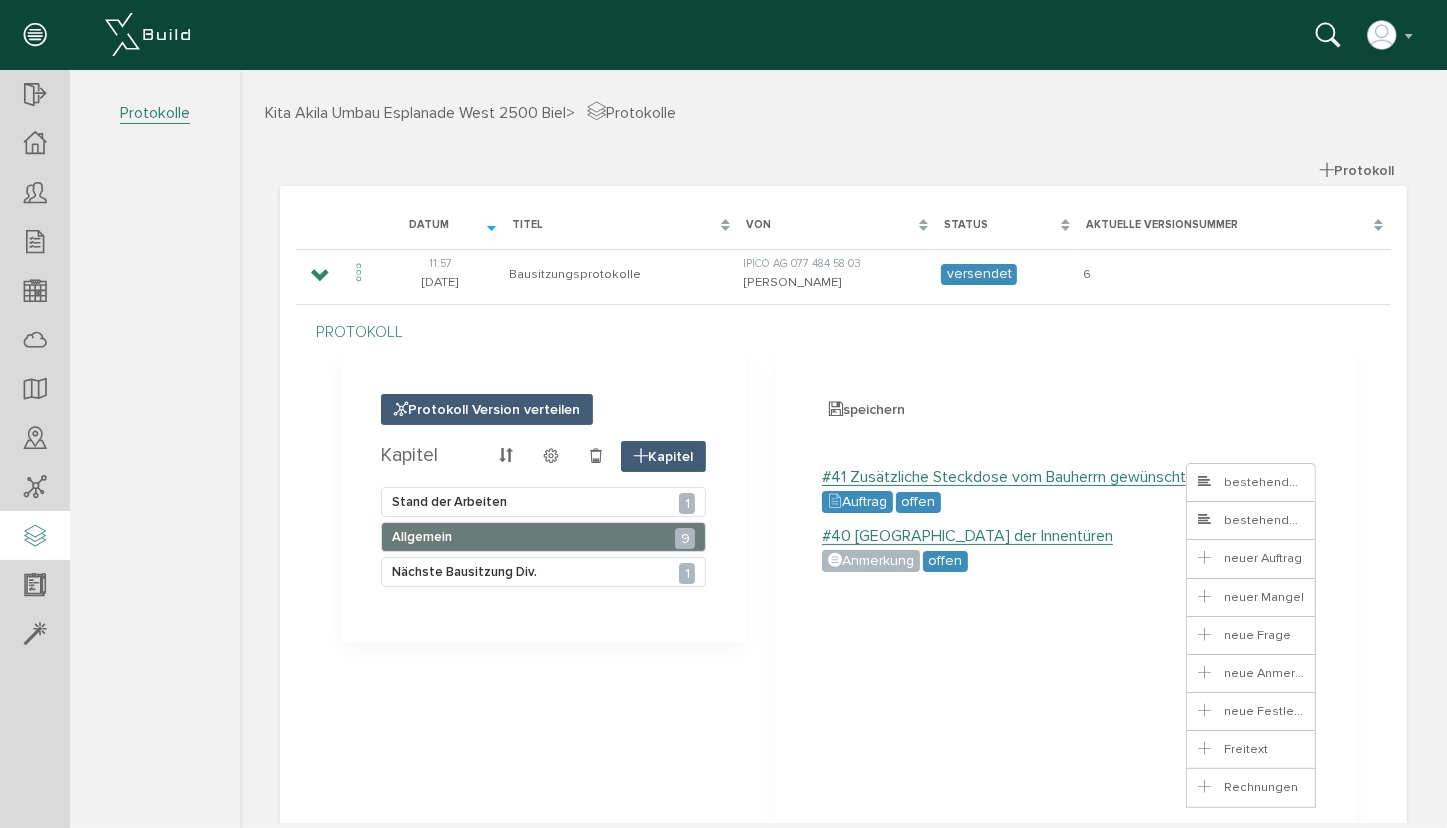 click at bounding box center (1132, 477) 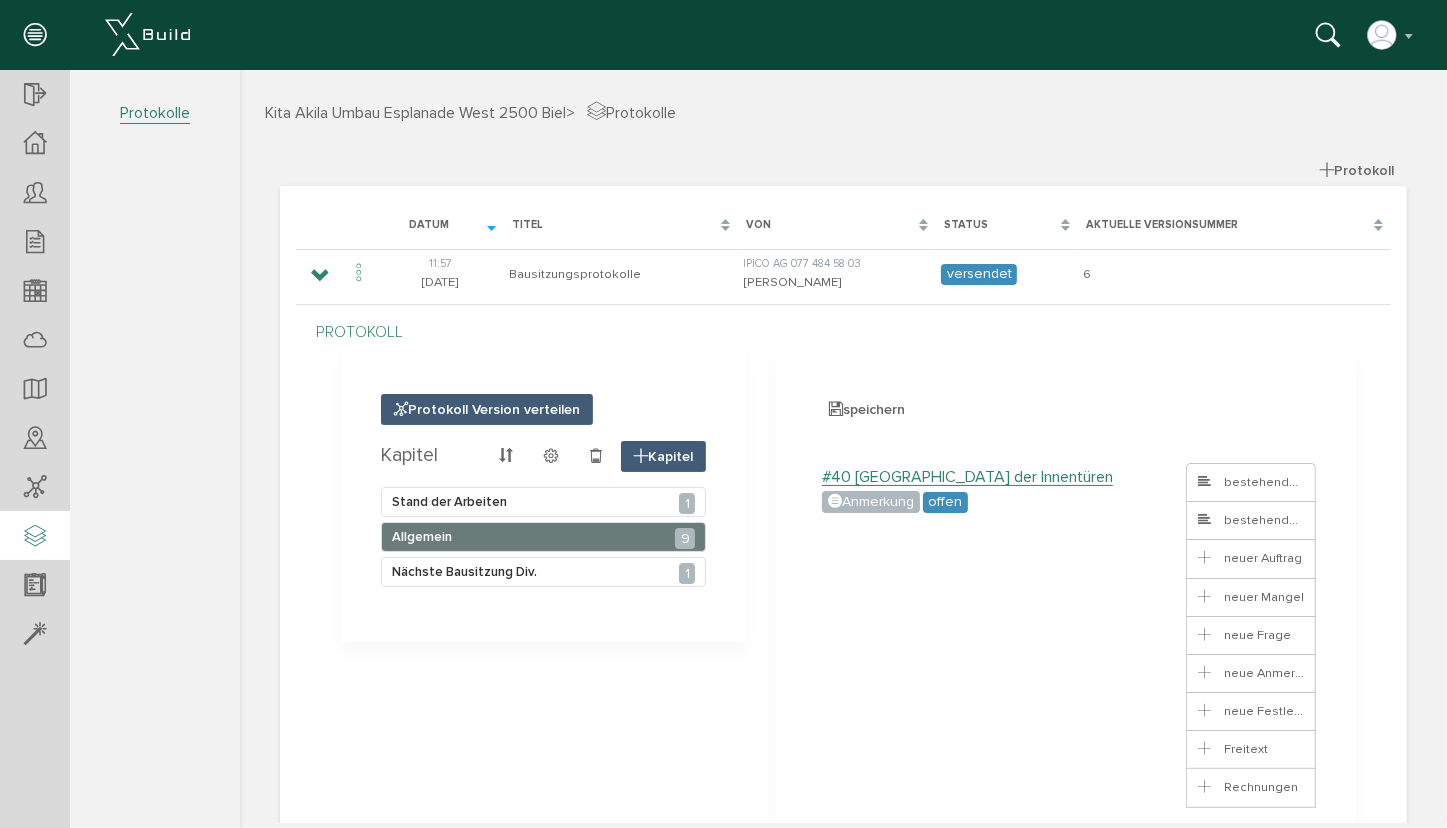 click at bounding box center [1132, 477] 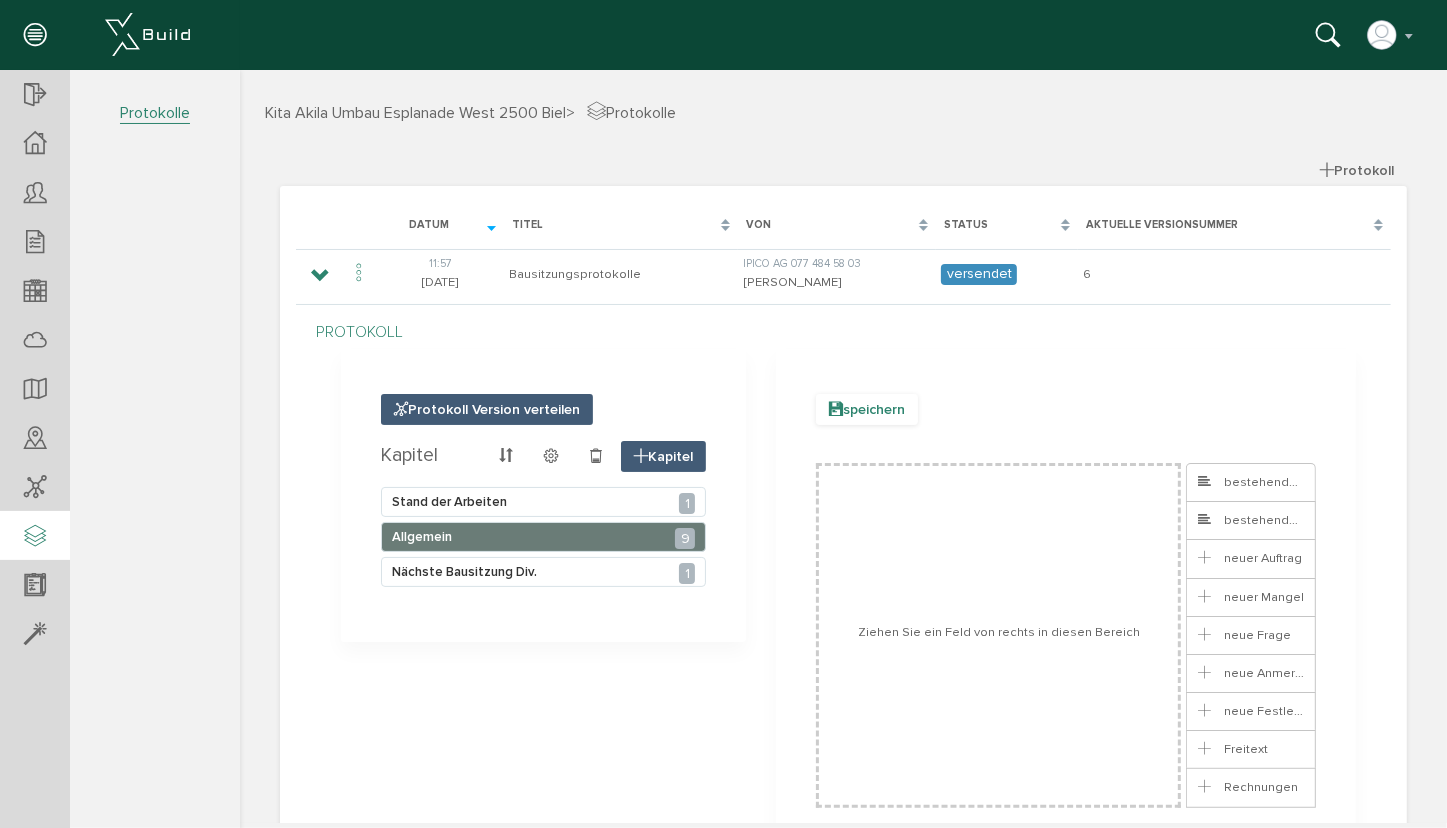 click on "speichern" at bounding box center (866, 408) 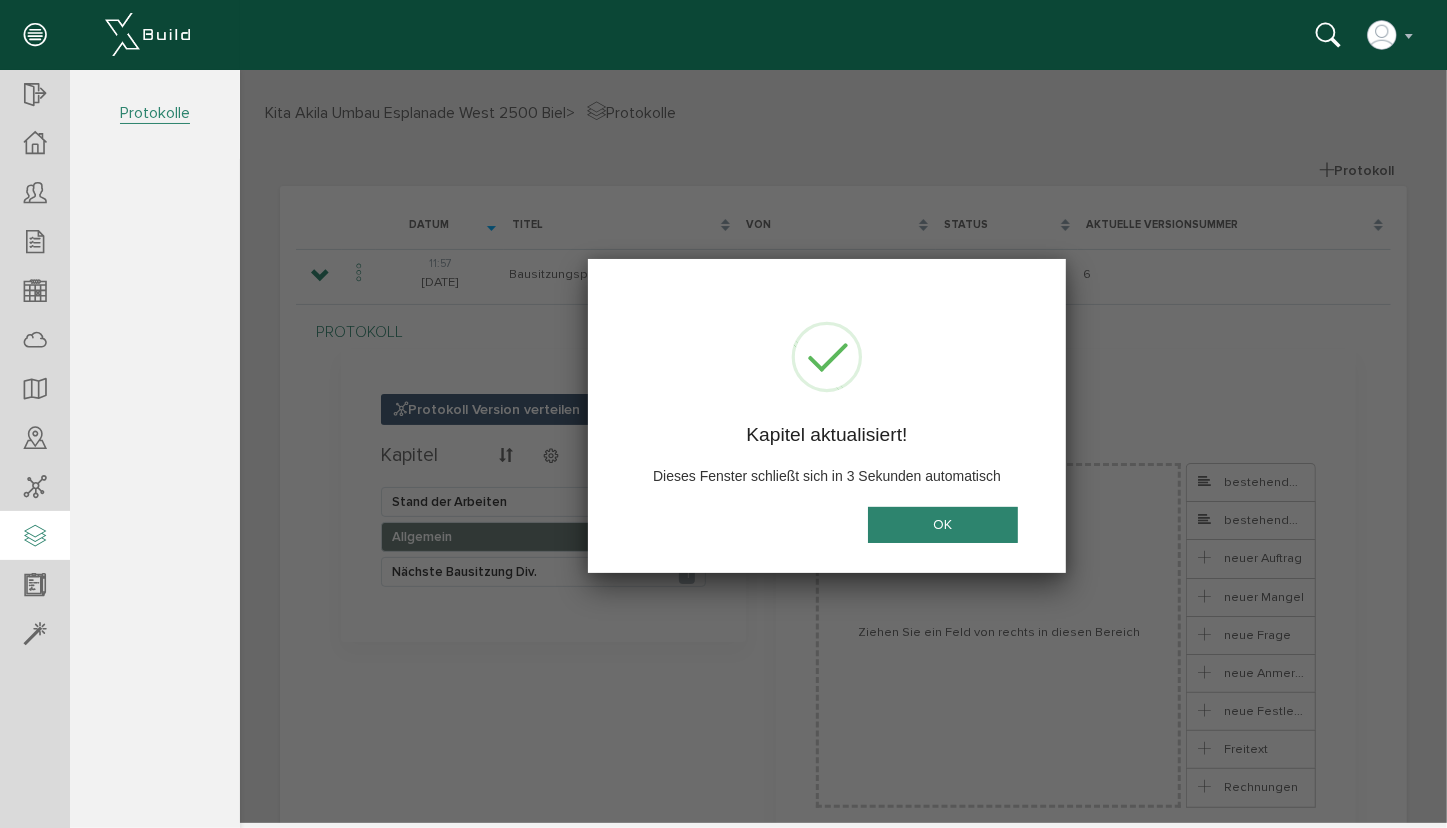 click on "OK" at bounding box center (942, 523) 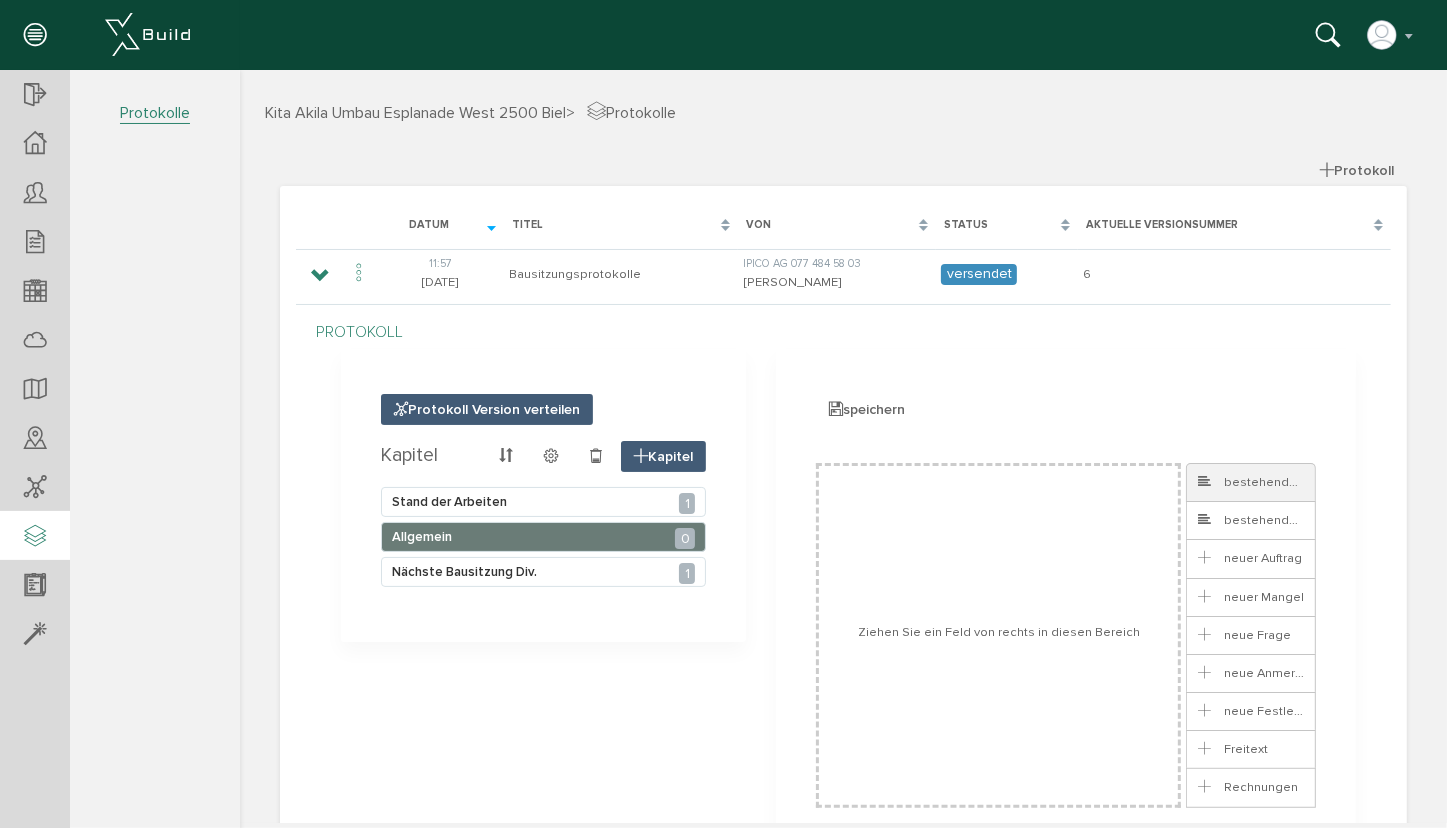 click on "bestehendes Ticket" at bounding box center (1269, 481) 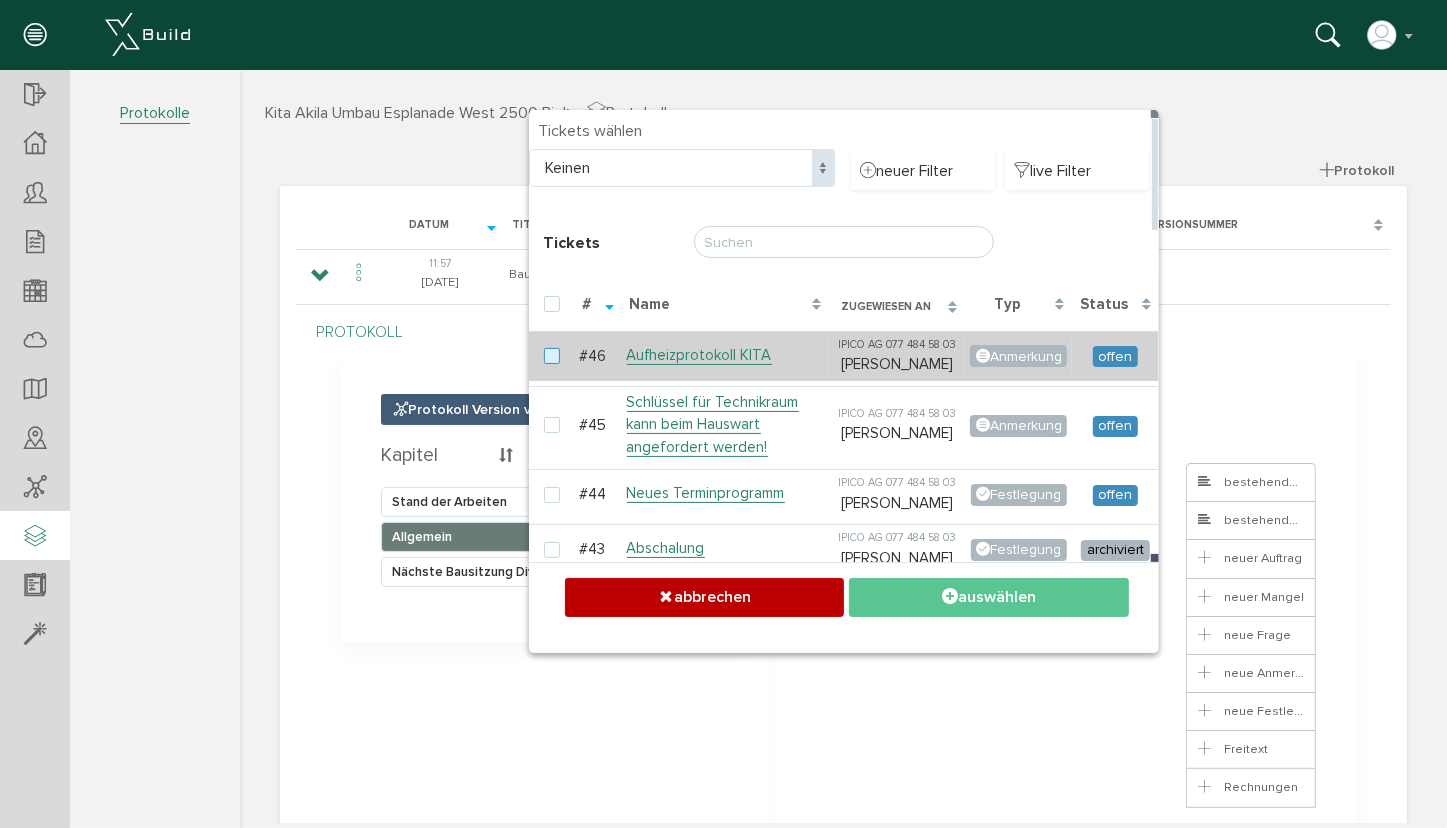 click at bounding box center [555, 356] 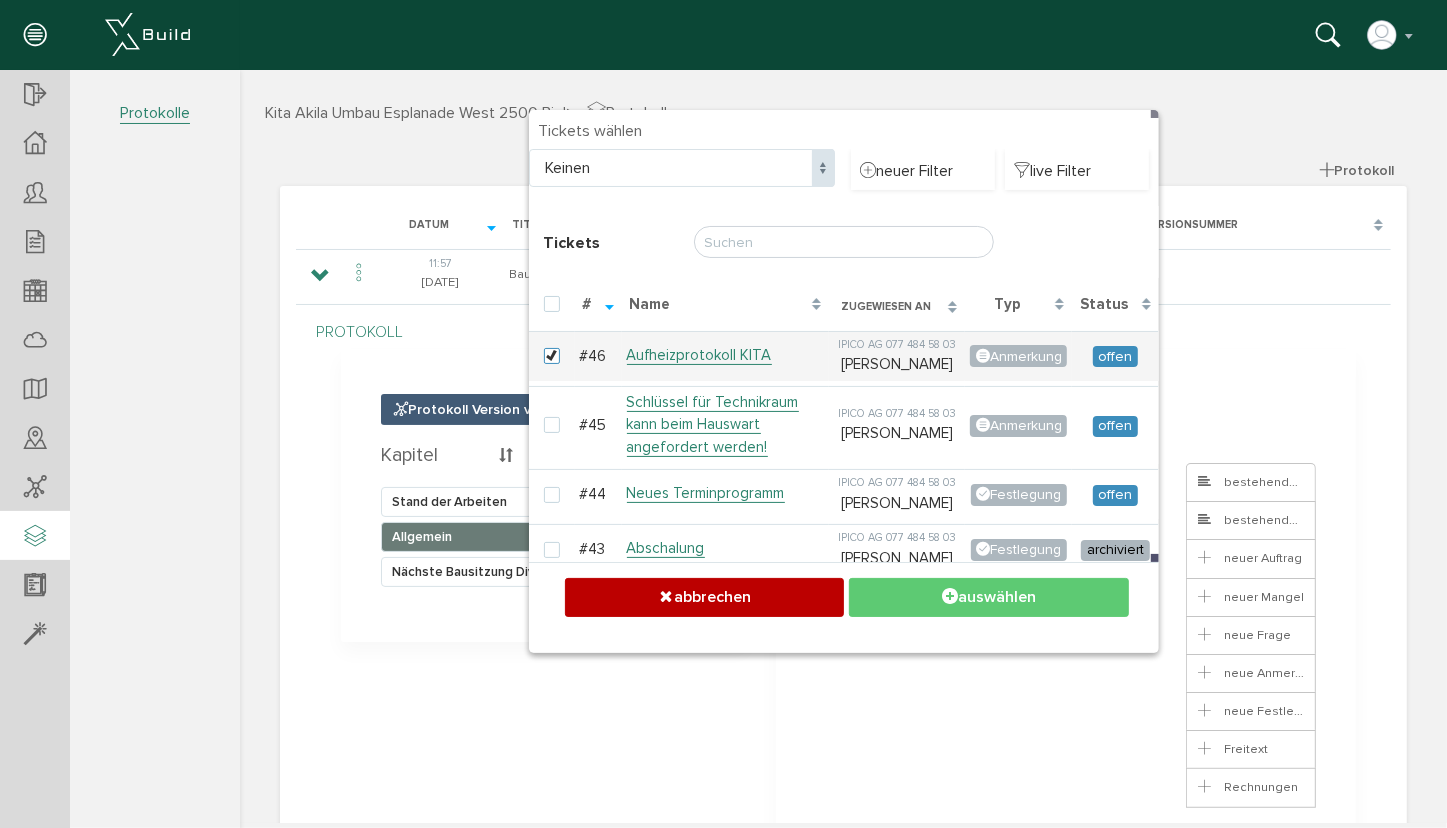 click on "auswählen" at bounding box center [987, 596] 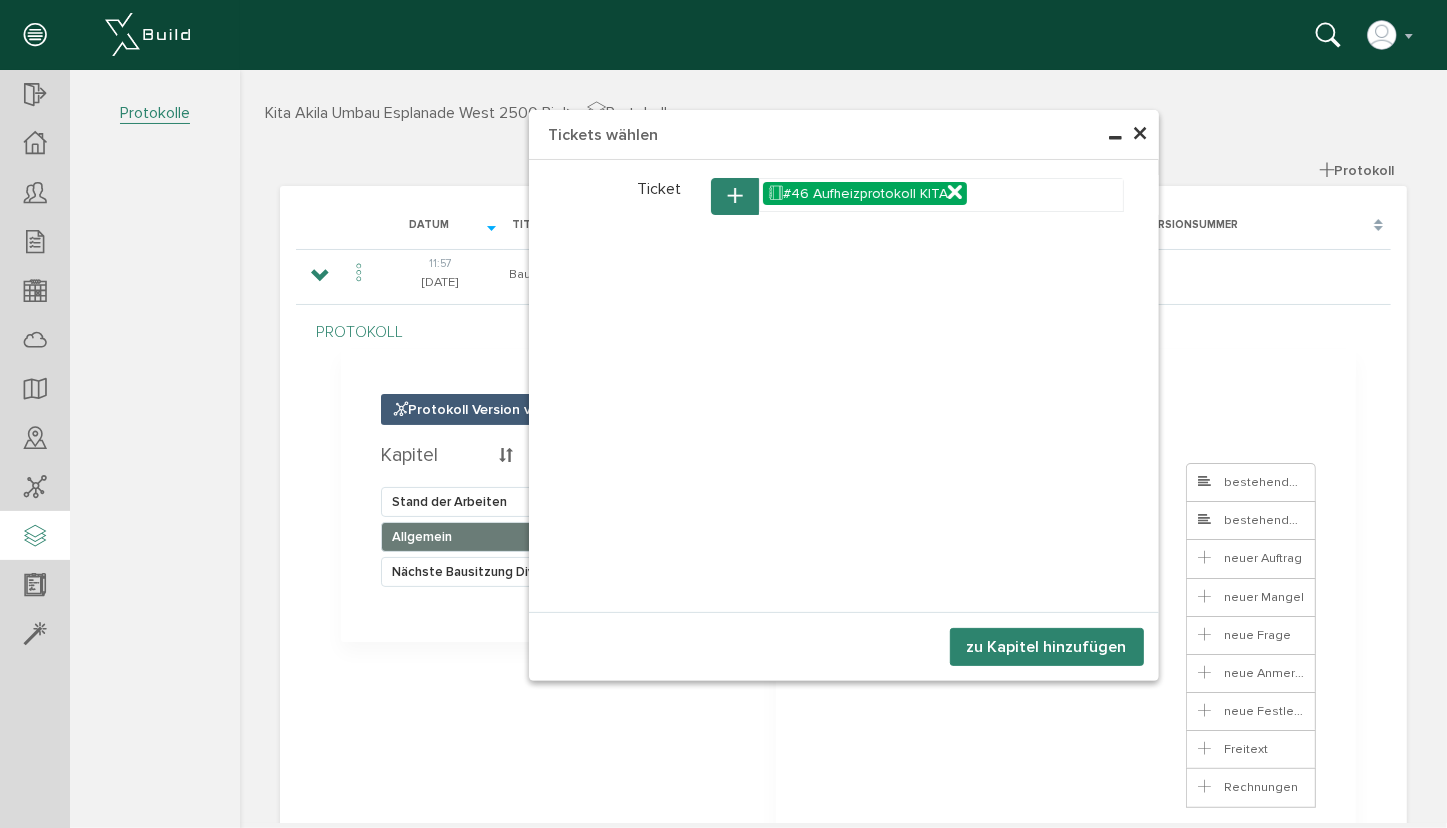 click on "zu Kapitel hinzufügen" at bounding box center (1046, 646) 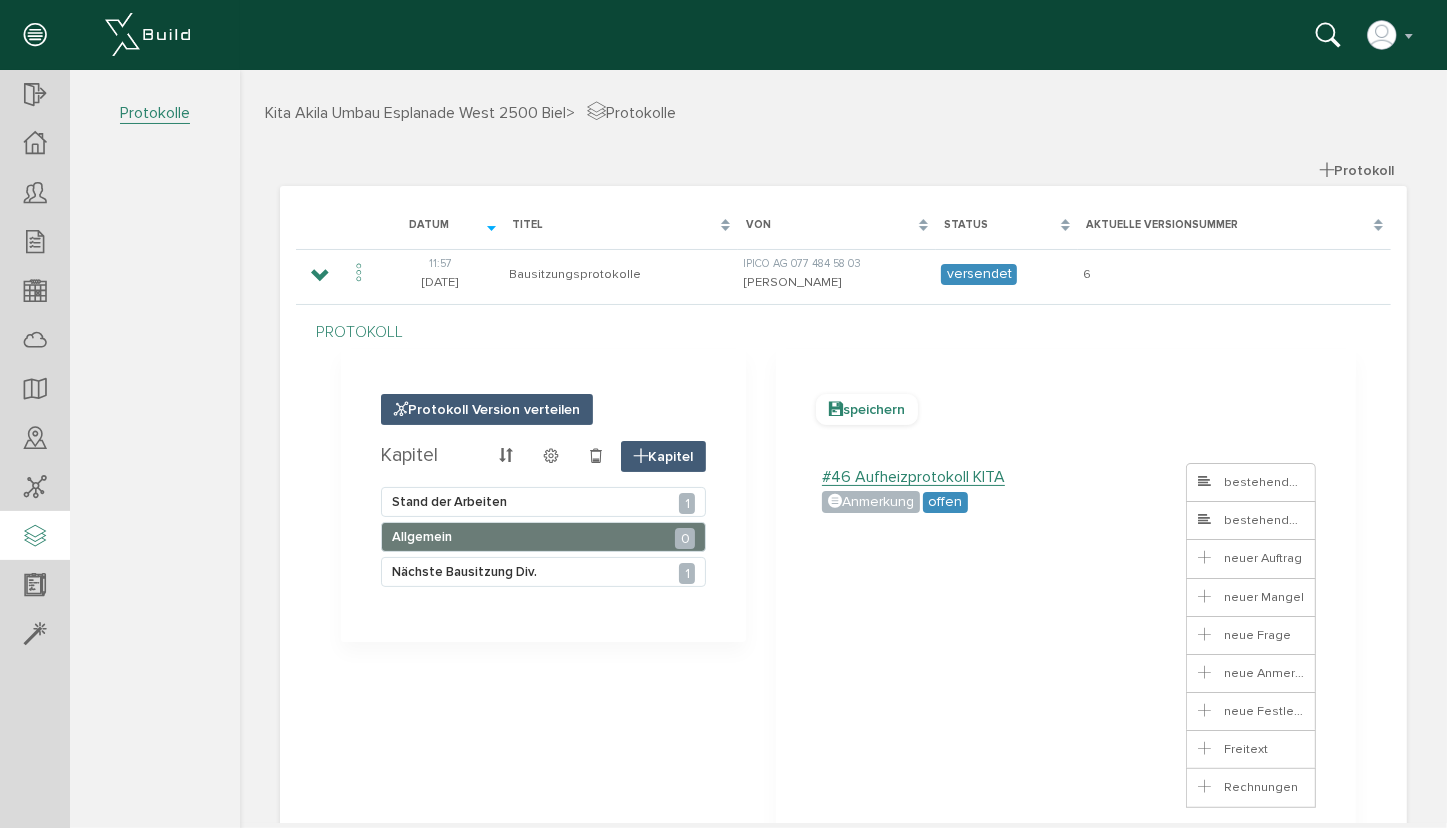 click on "speichern" at bounding box center [866, 408] 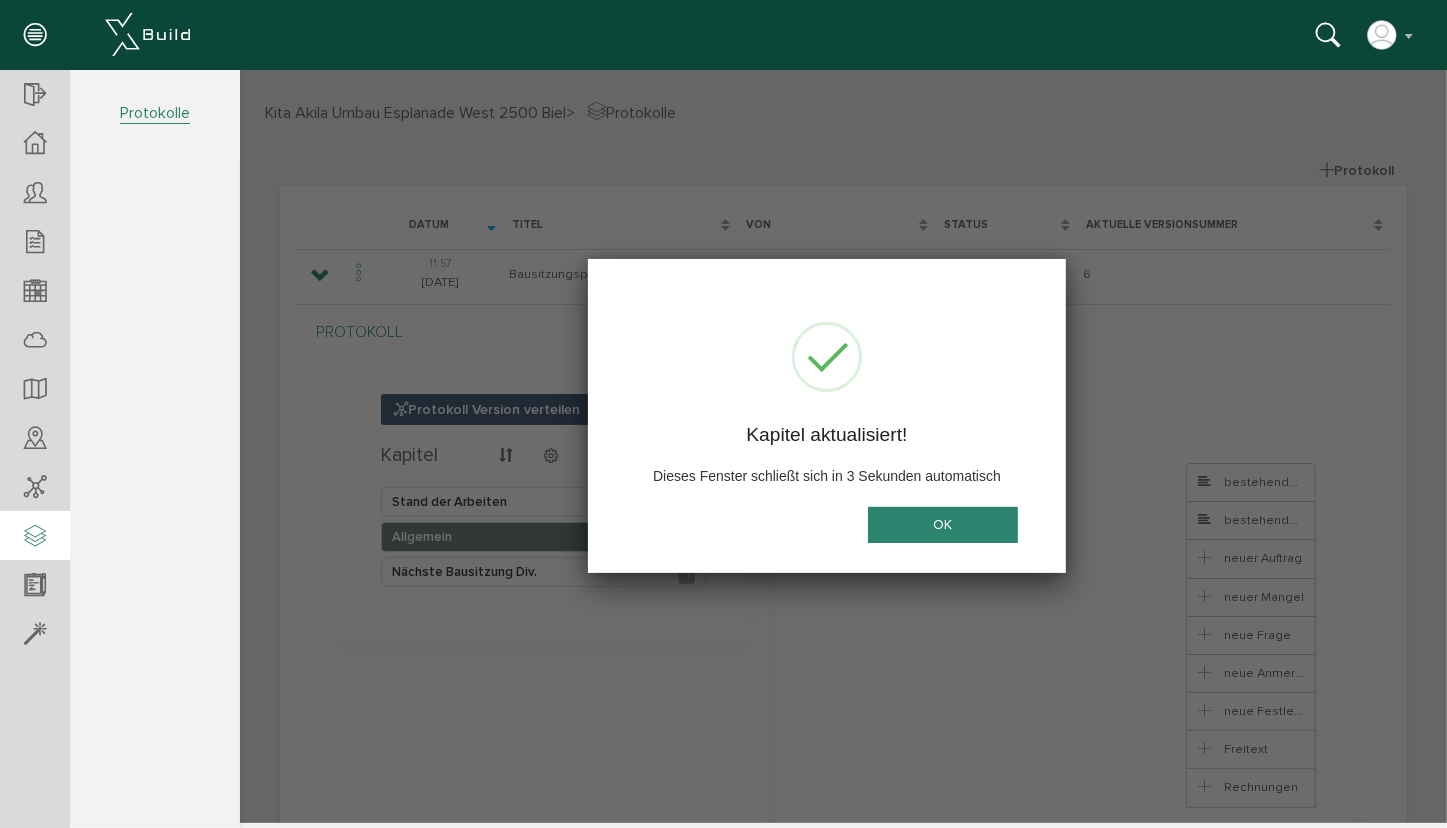 click on "OK" at bounding box center (942, 523) 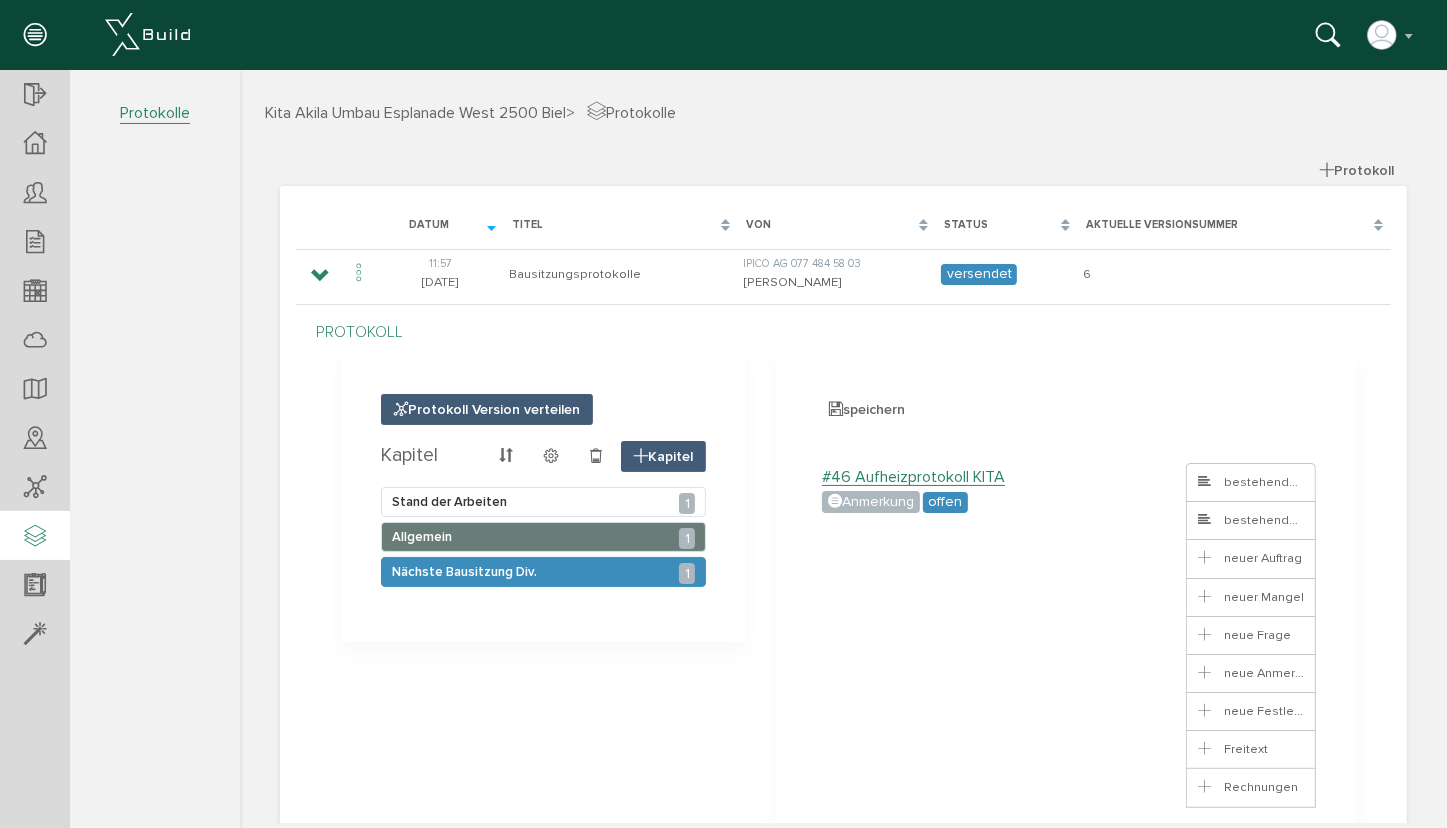 click on "Nächste Bausitzung Div. 1" at bounding box center (463, 571) 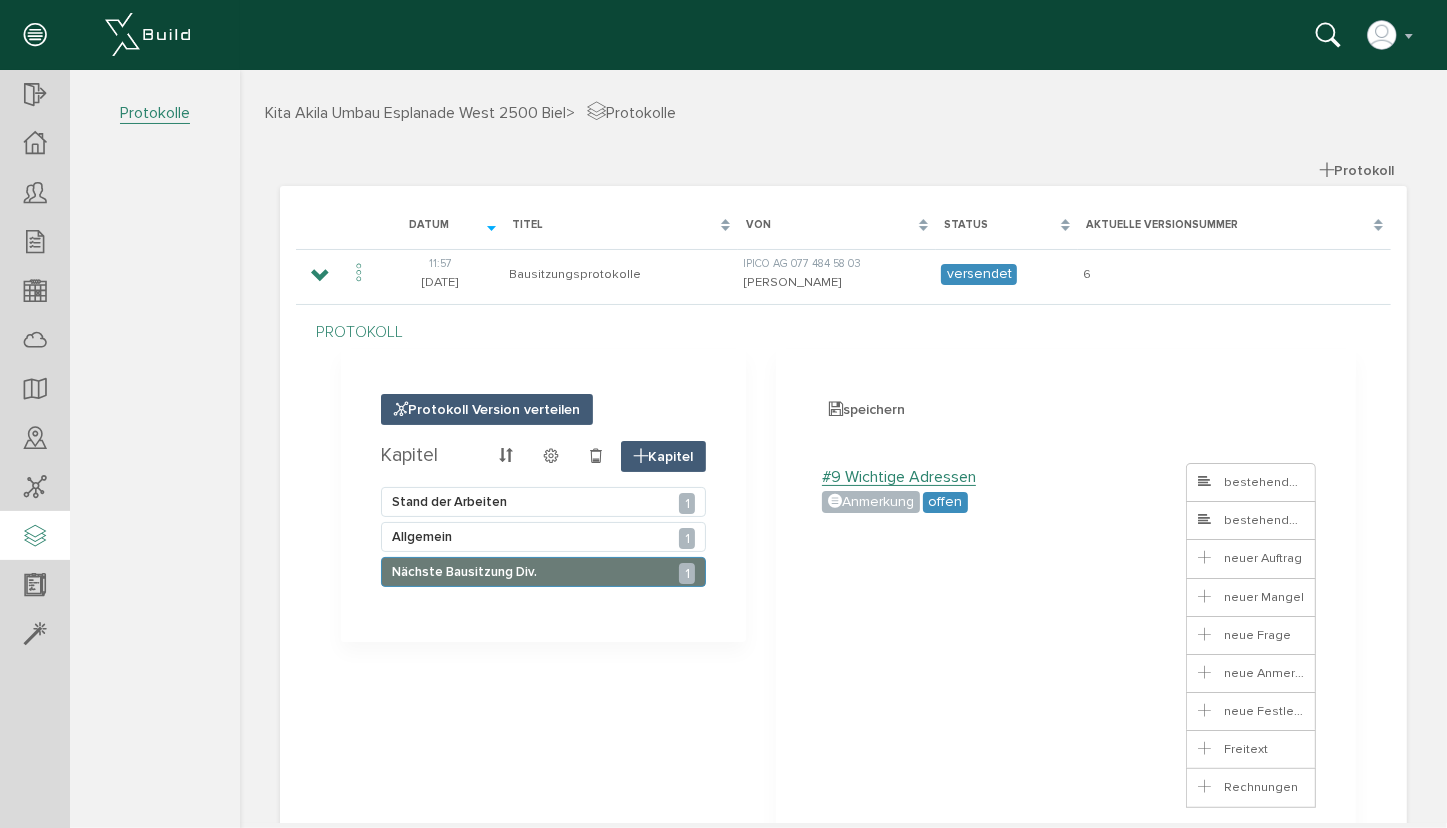 click on "Nächste Bausitzung Div. 1" at bounding box center [542, 571] 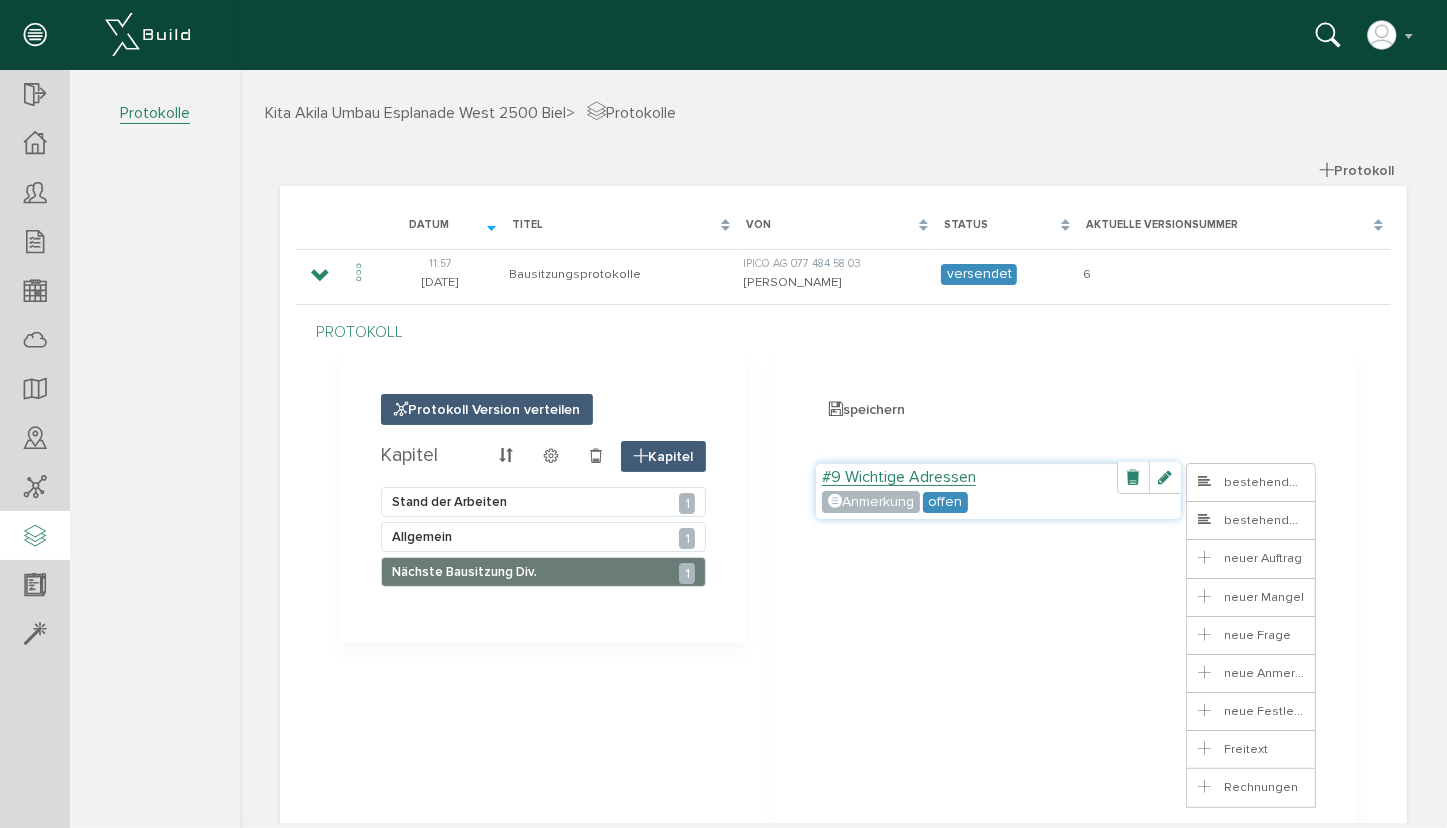 click on "#9 Wichtige Adressen  * ?  Anmerkung   offen Klasse Name taskAlready-1752683557010 4 0 TK-683d7eab43f394_36619869SLDELIMITER1748860587_448 Anhänge erfasste Zeit Abhängigkeiten Kommentare Priorität Zugewiesene Markierungen Schließen" at bounding box center (997, 490) 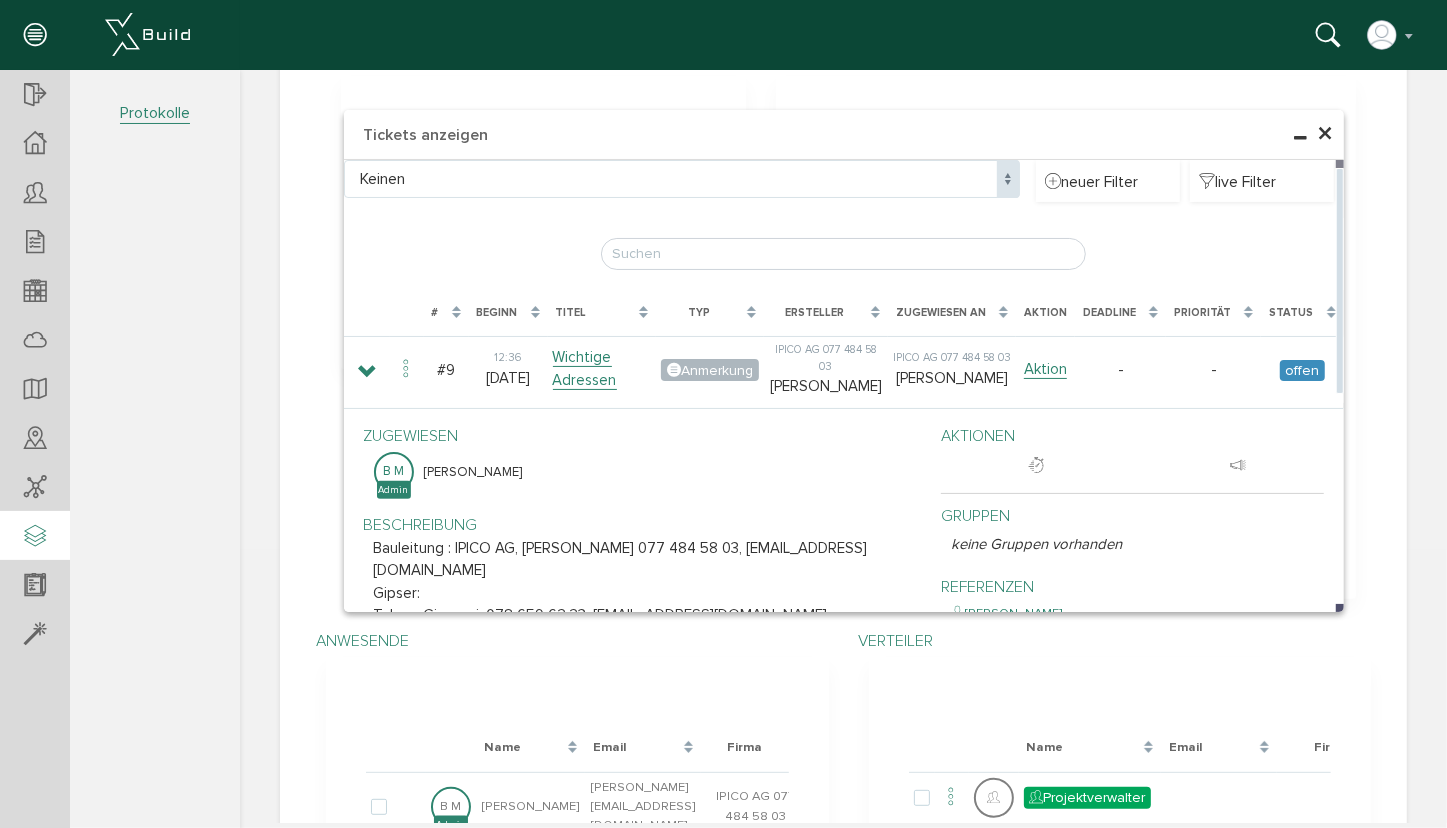 scroll, scrollTop: 272, scrollLeft: 0, axis: vertical 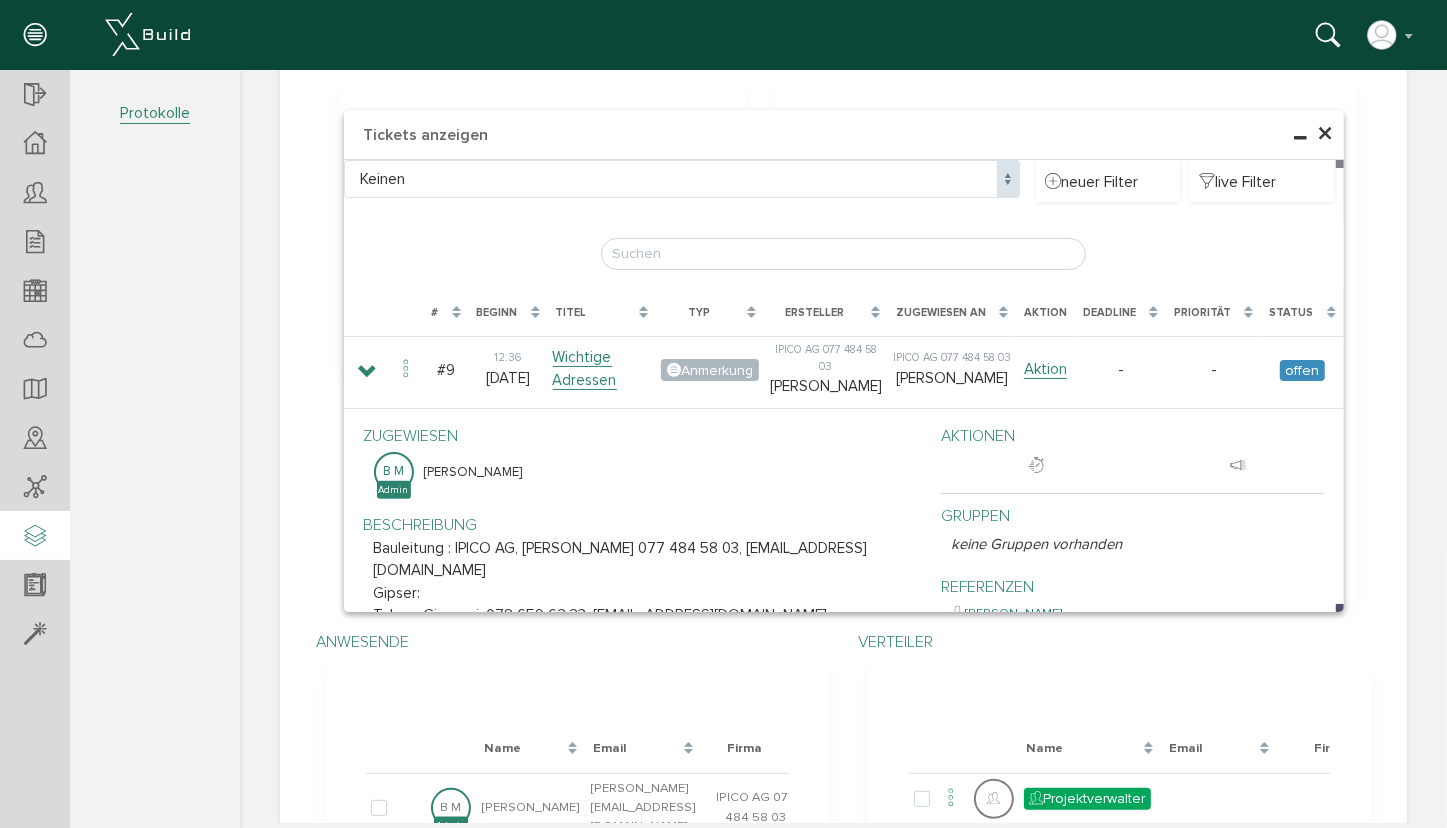 click on "×" at bounding box center [1325, 133] 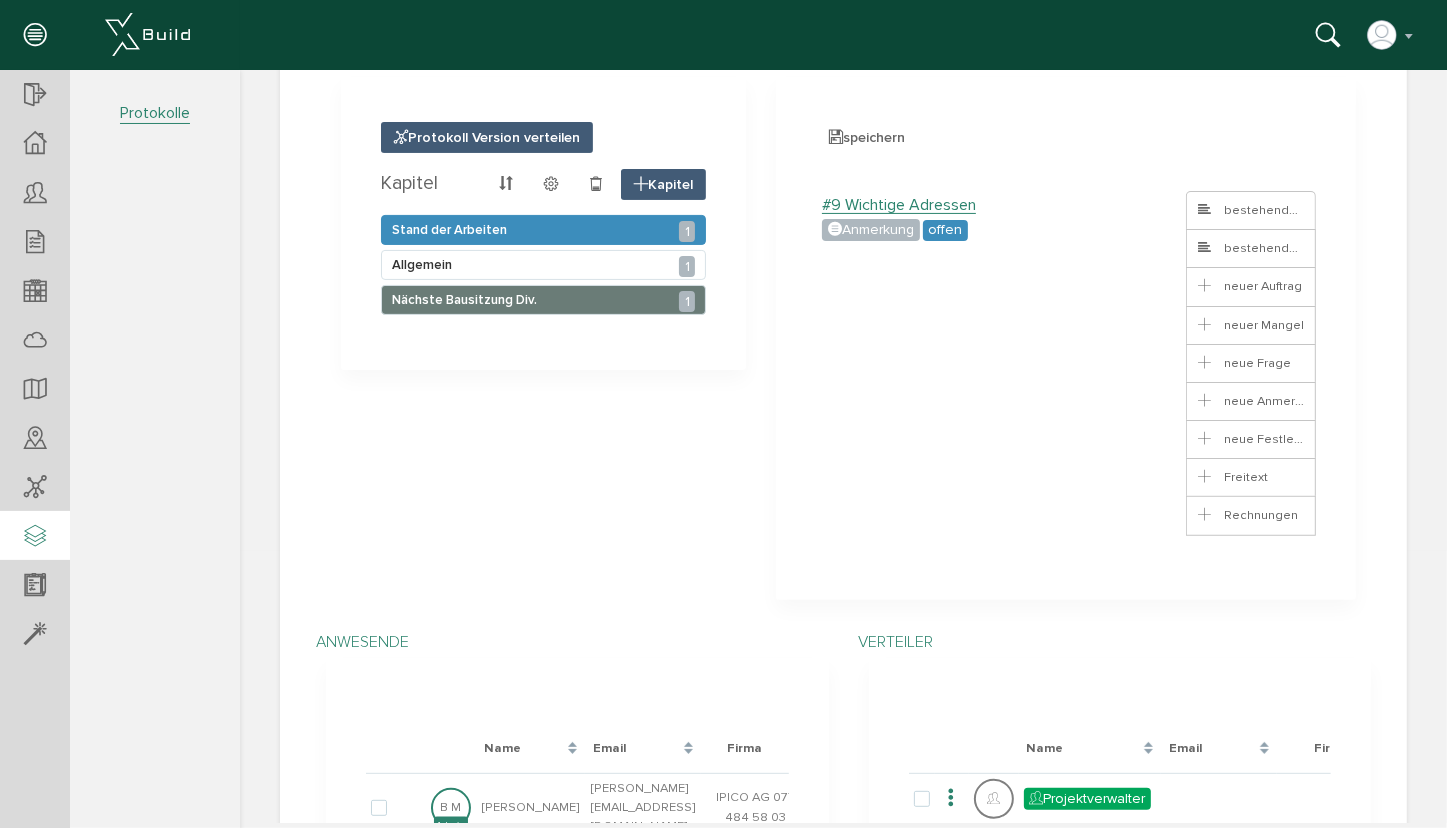 click on "Stand der Arbeiten 1" at bounding box center [448, 229] 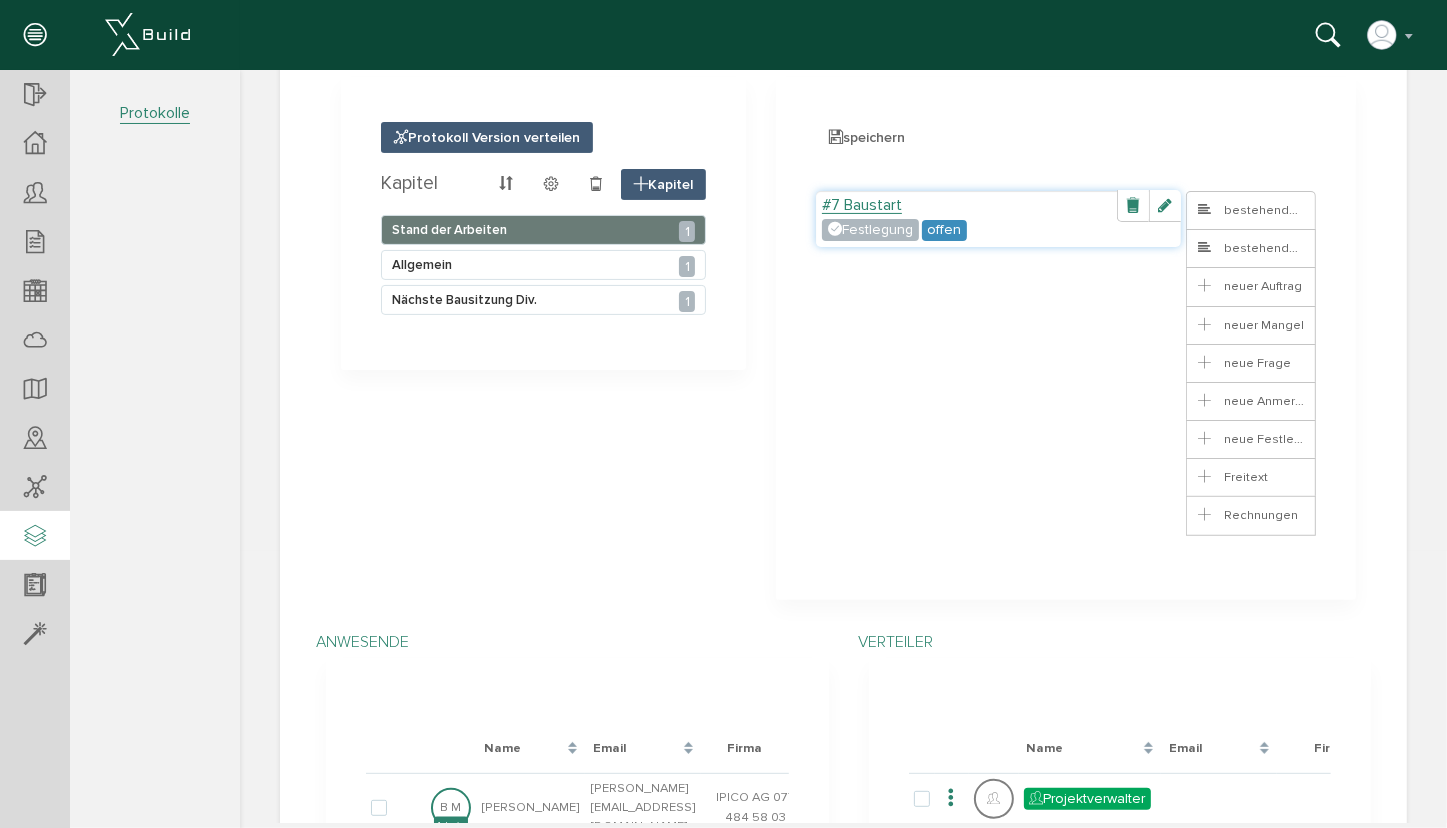 click on "#7 Baustart" at bounding box center [861, 204] 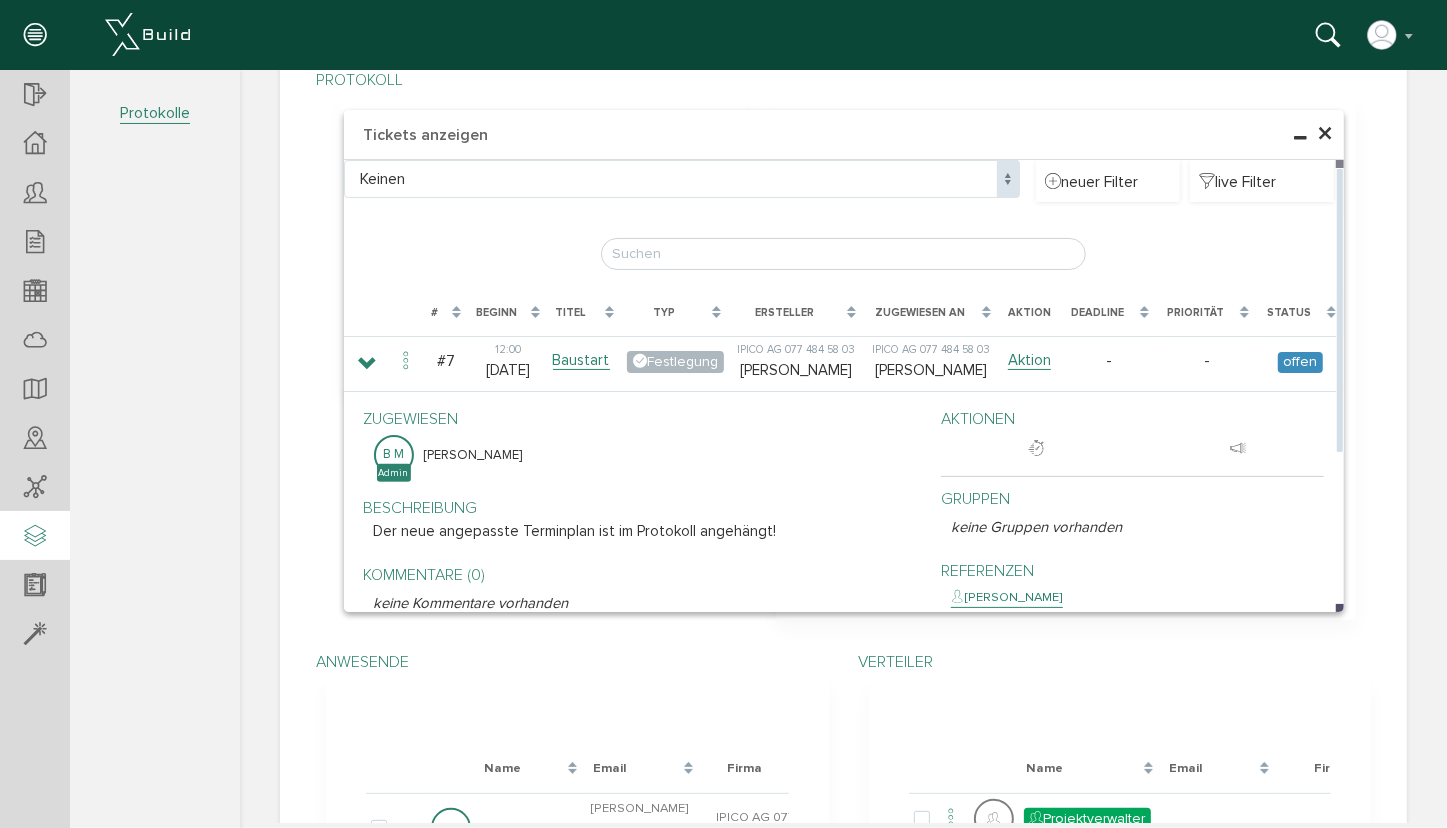 scroll, scrollTop: 0, scrollLeft: 0, axis: both 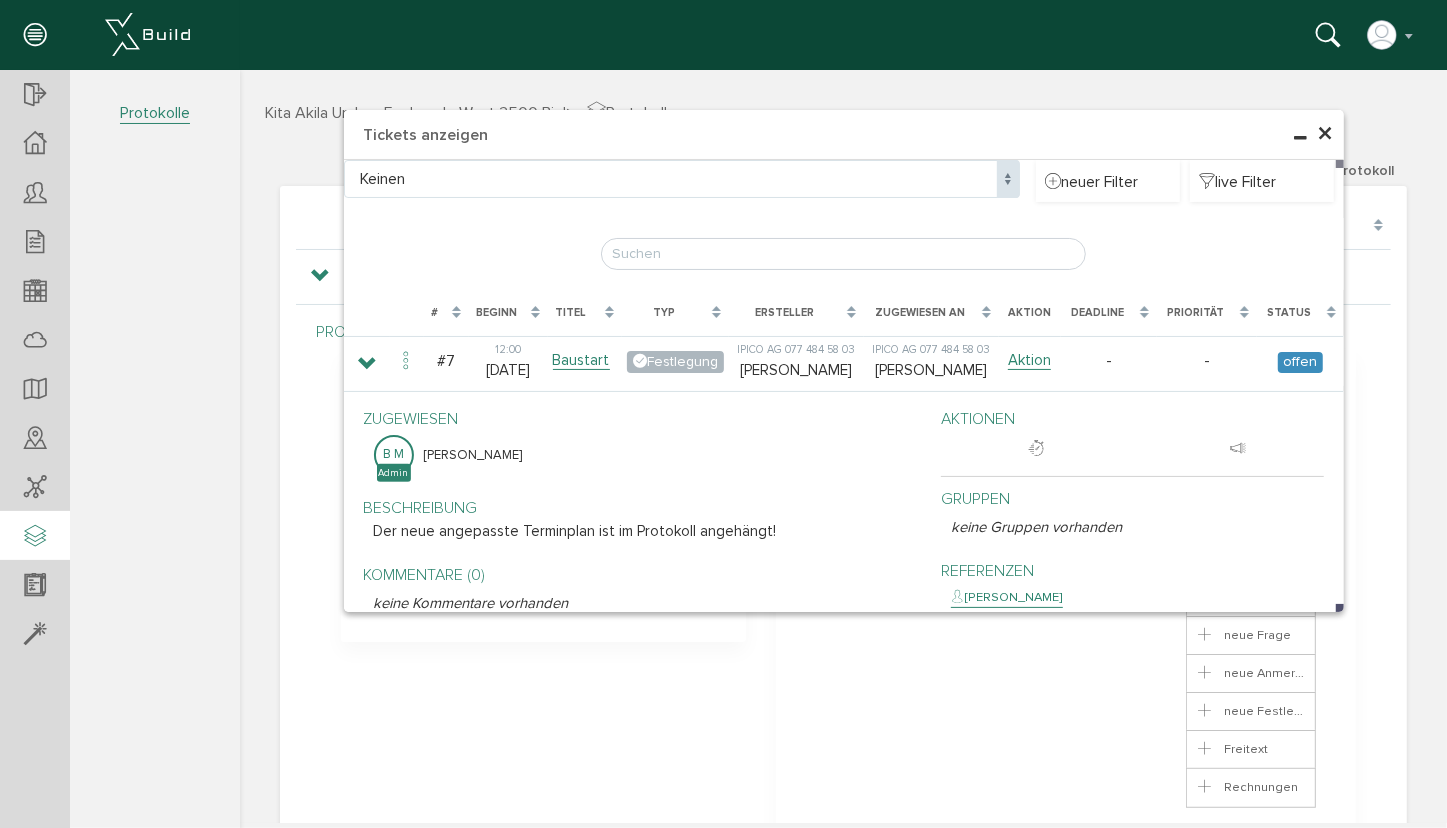 click on "×" at bounding box center [1325, 133] 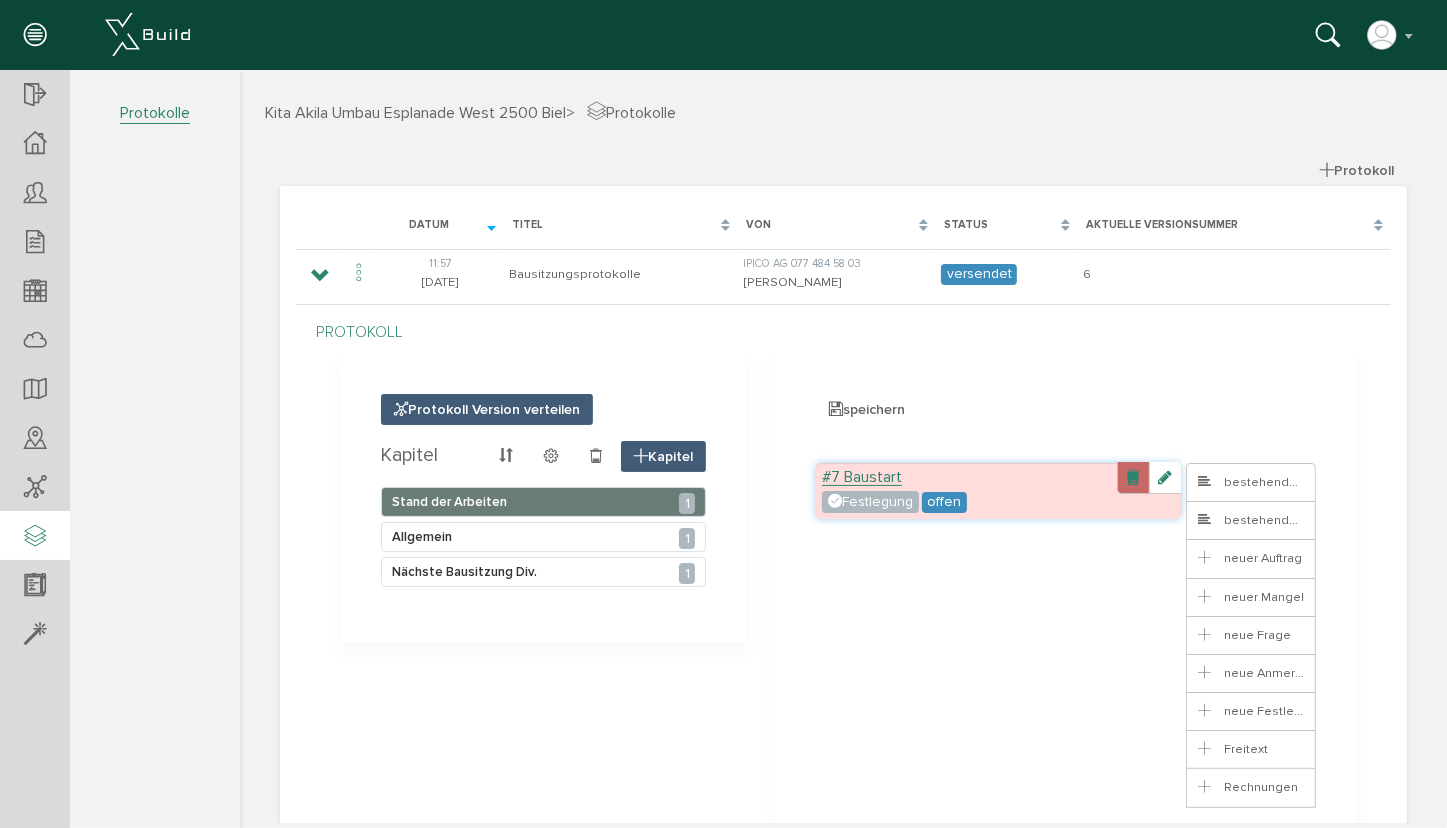 click at bounding box center (1132, 477) 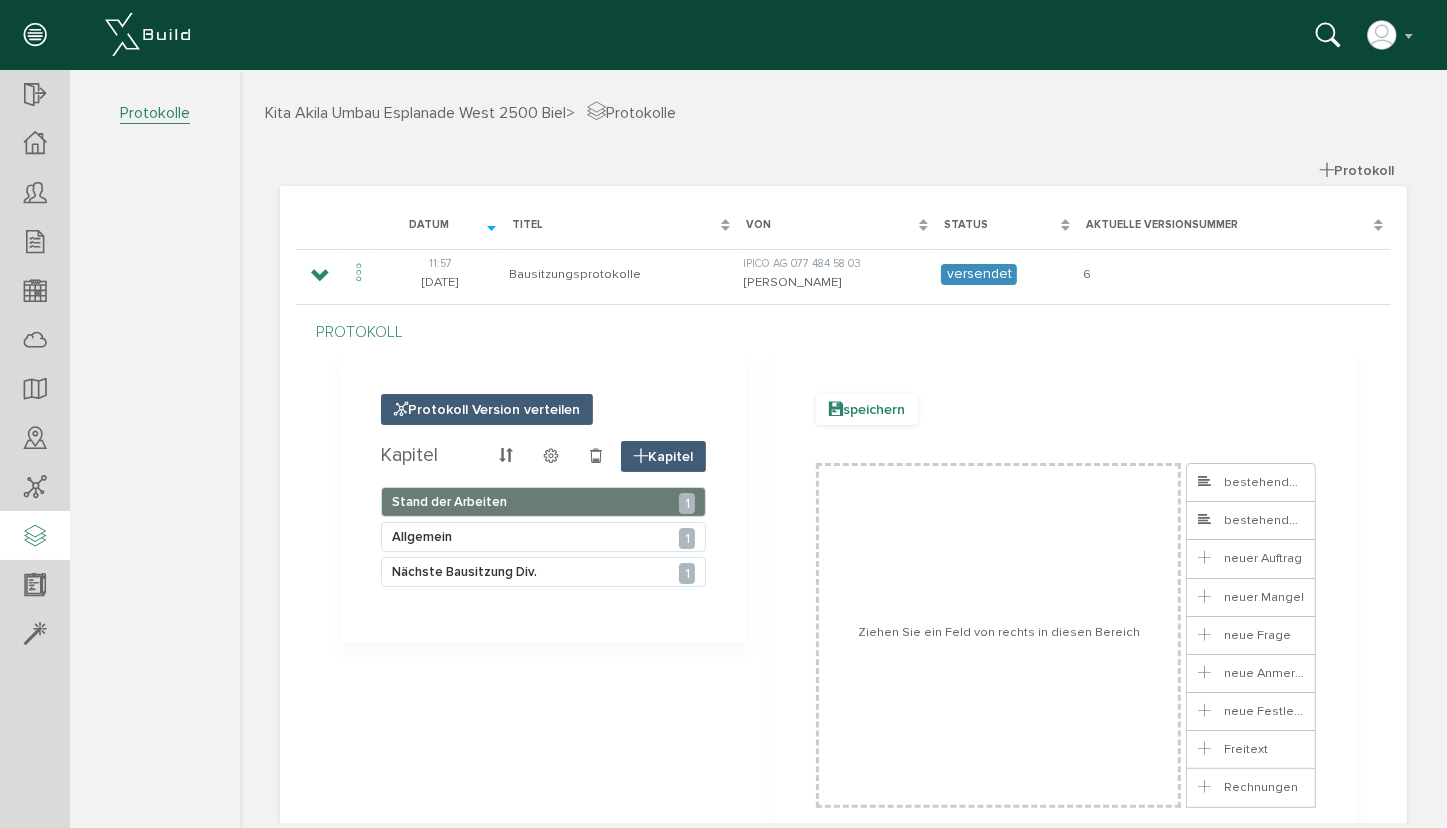 click at bounding box center [835, 408] 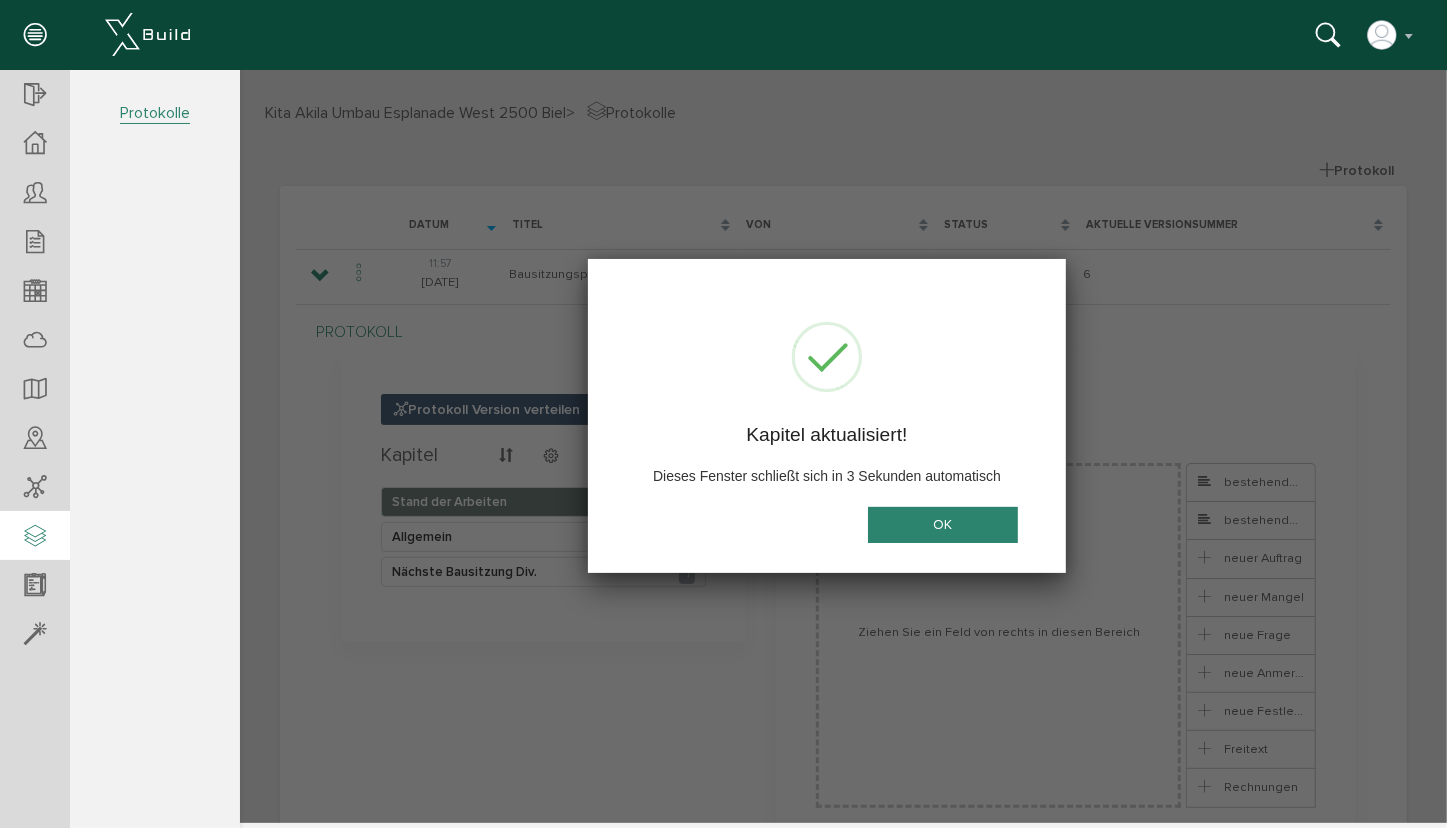 click on "OK" at bounding box center (942, 523) 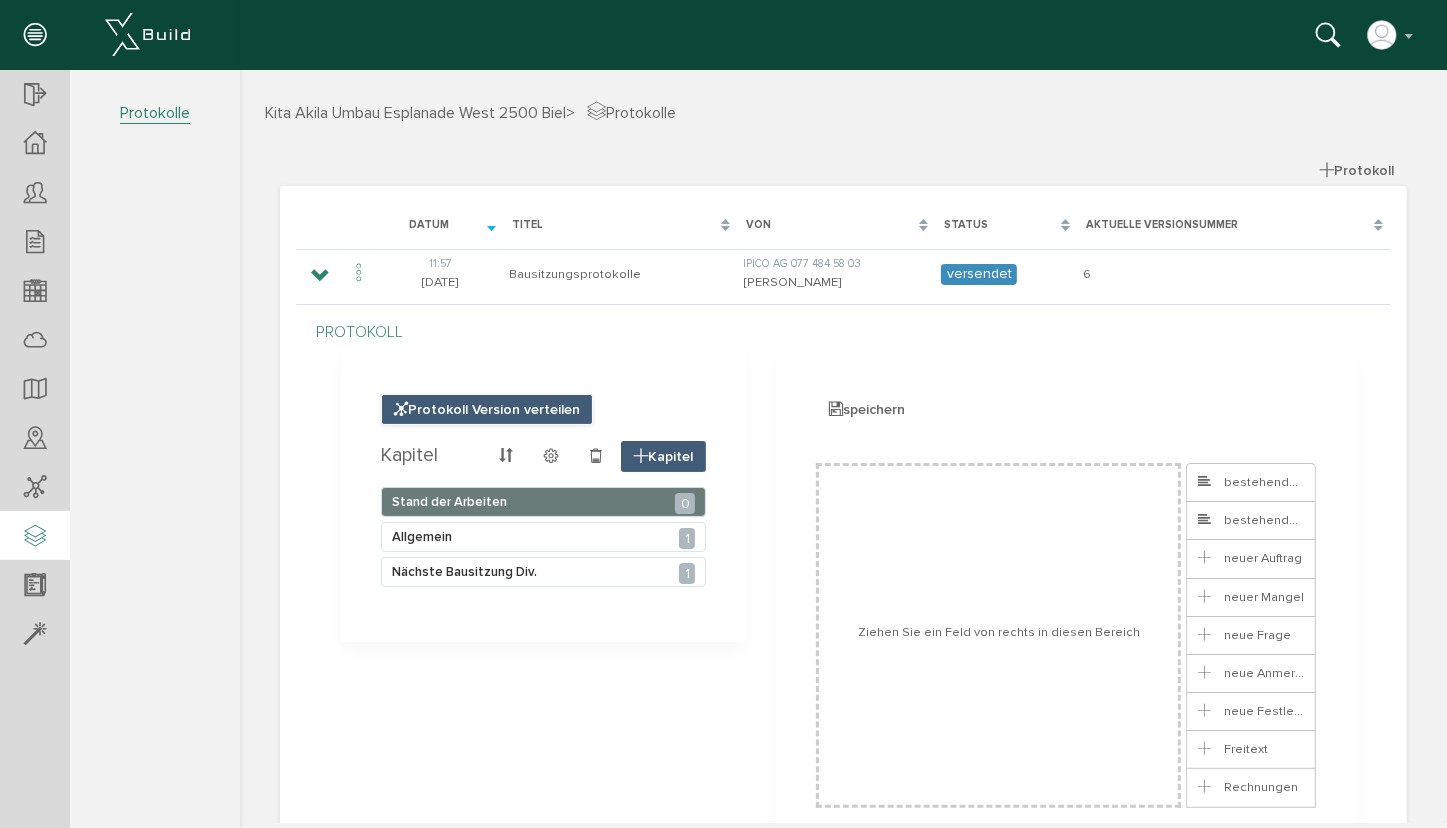 click on "Protokoll Version verteilen" at bounding box center (486, 408) 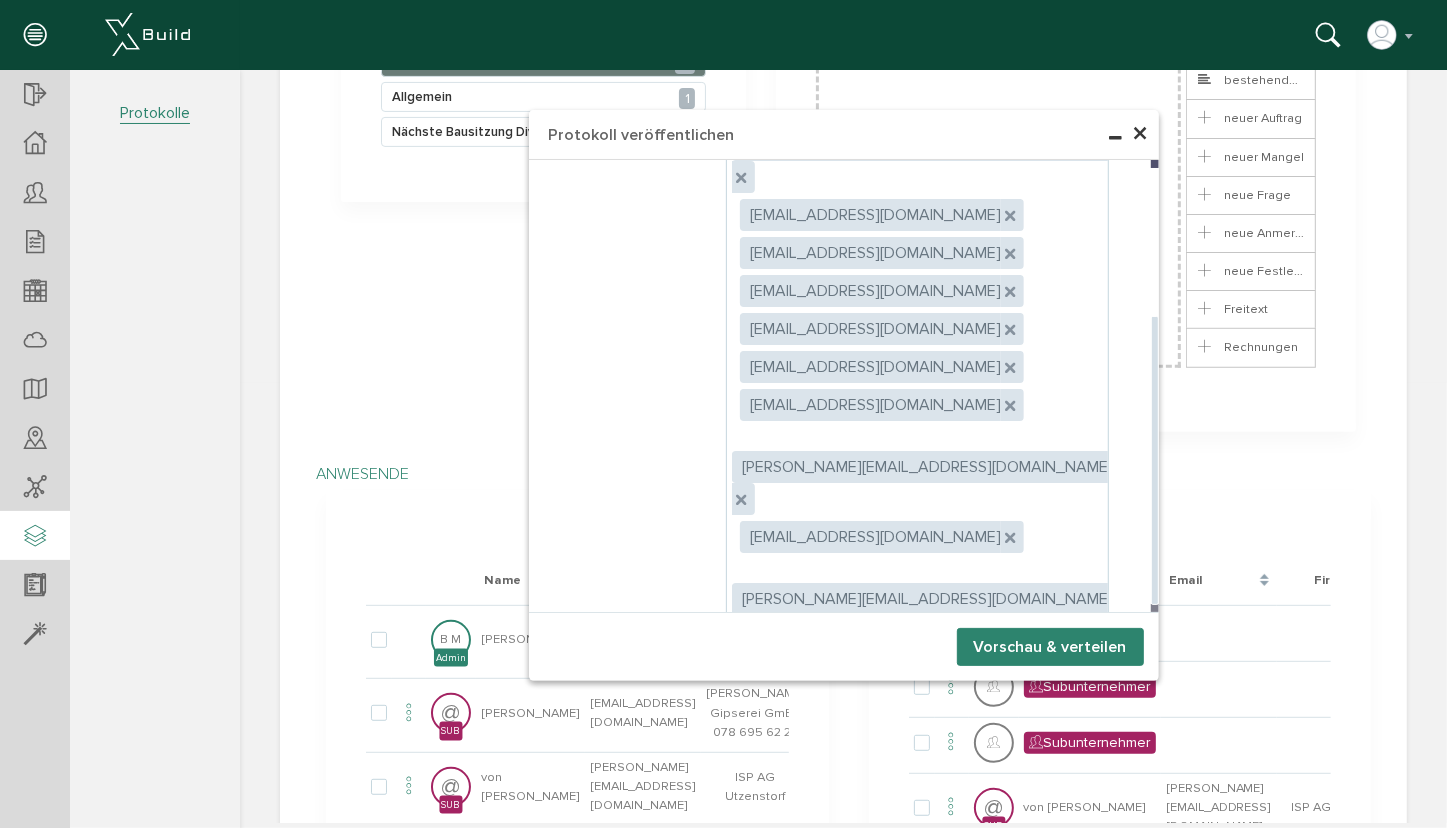 scroll, scrollTop: 454, scrollLeft: 0, axis: vertical 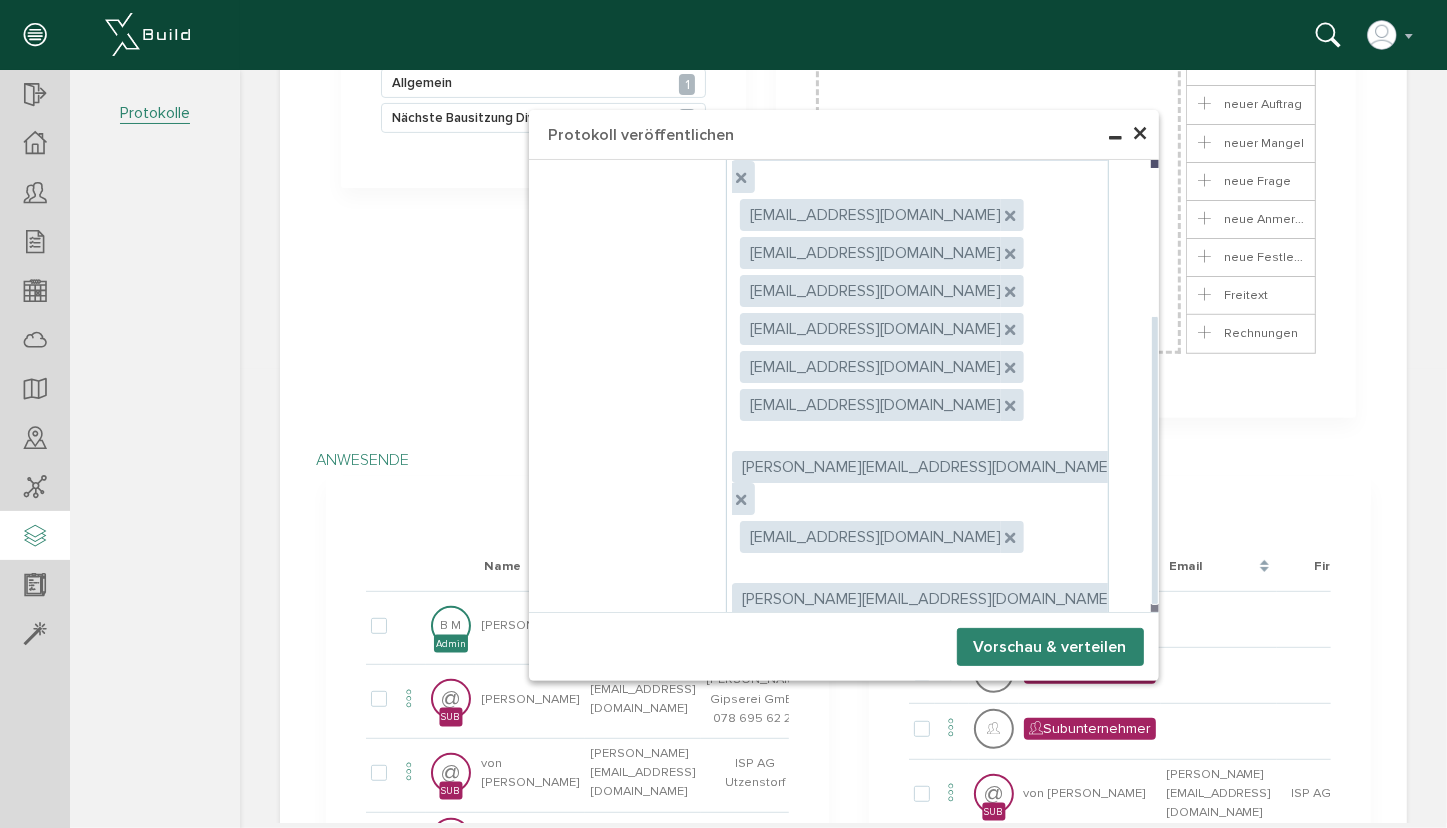 click on "Empfänger können Anhänge herunterladen" at bounding box center [898, 718] 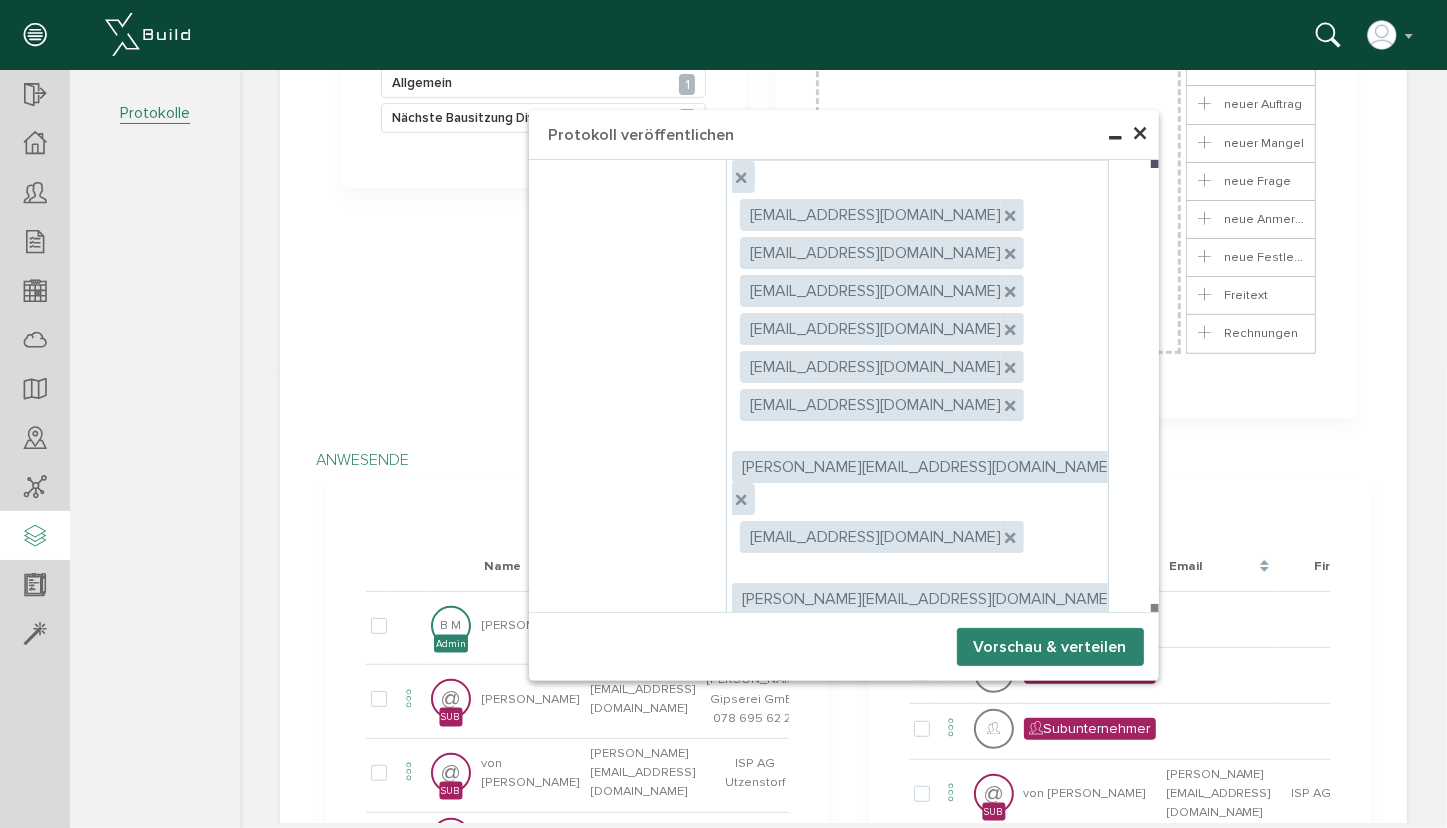 click on "Vorschau & verteilen" at bounding box center [1049, 646] 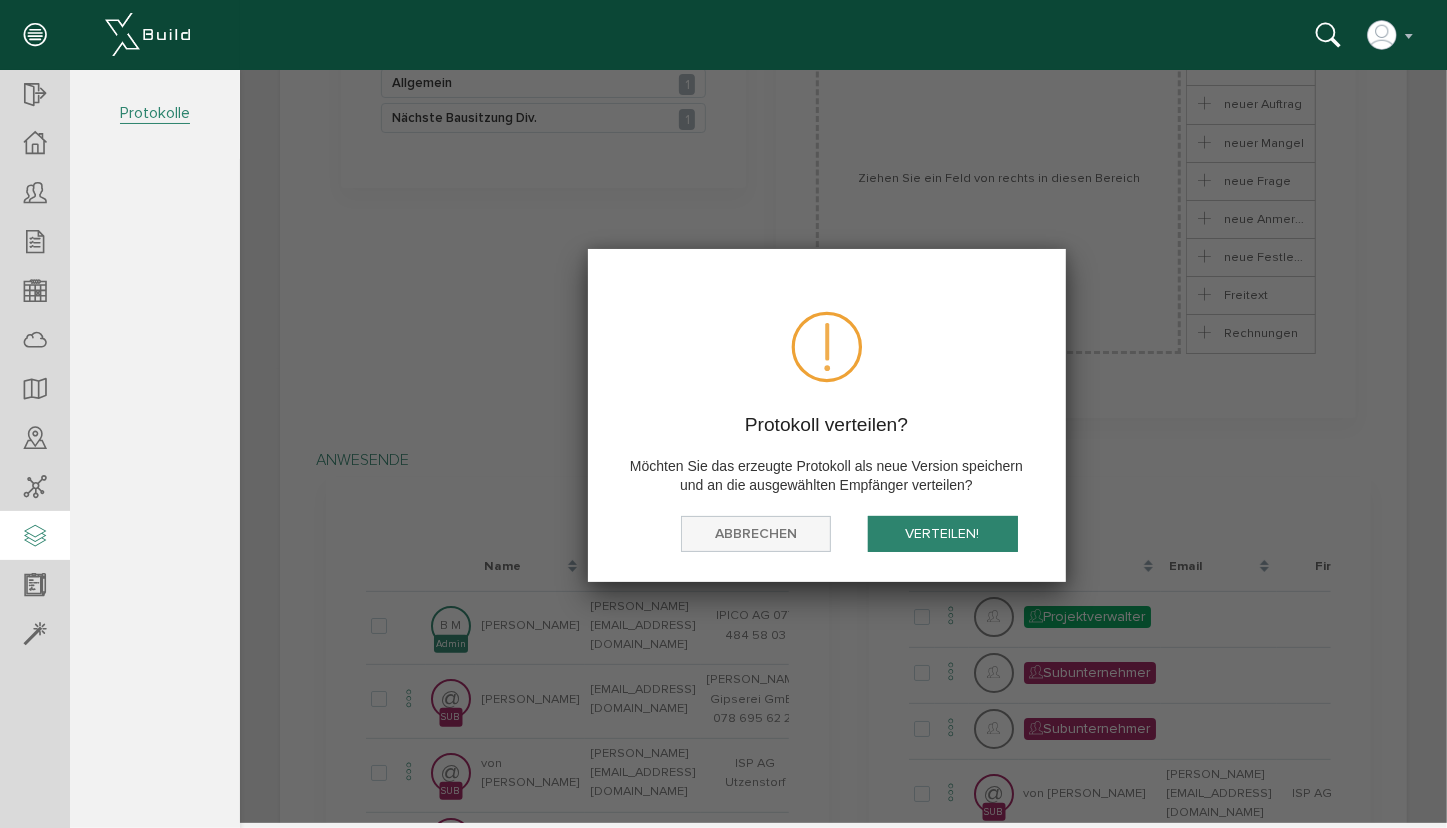 click on "Abbrechen" at bounding box center [755, 533] 